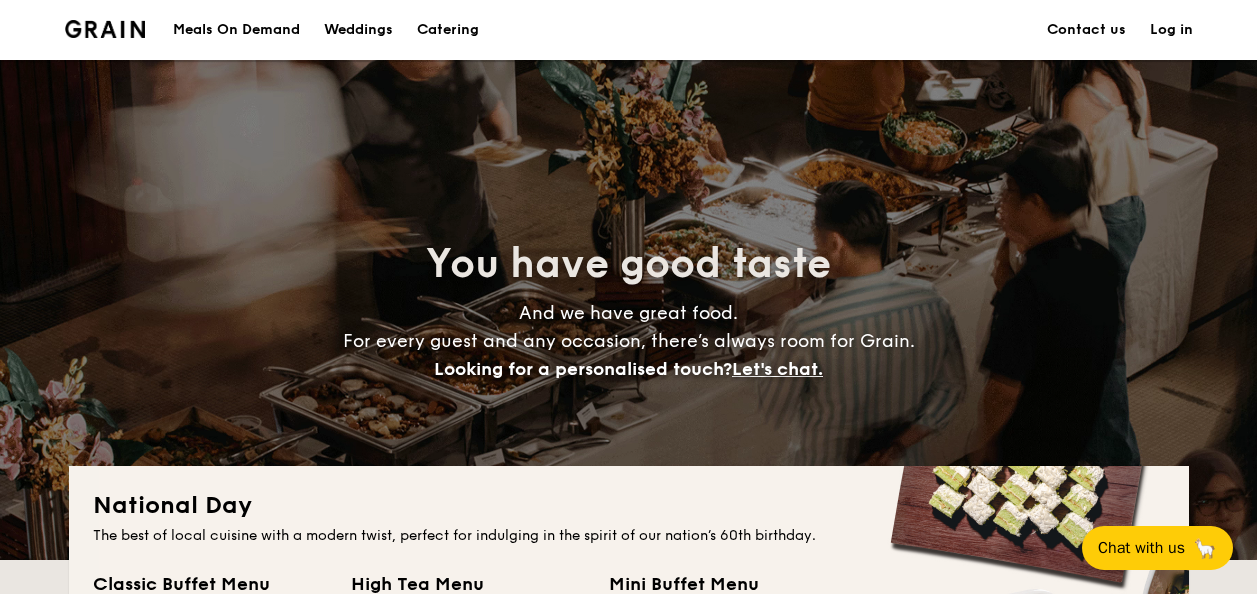 scroll, scrollTop: 0, scrollLeft: 0, axis: both 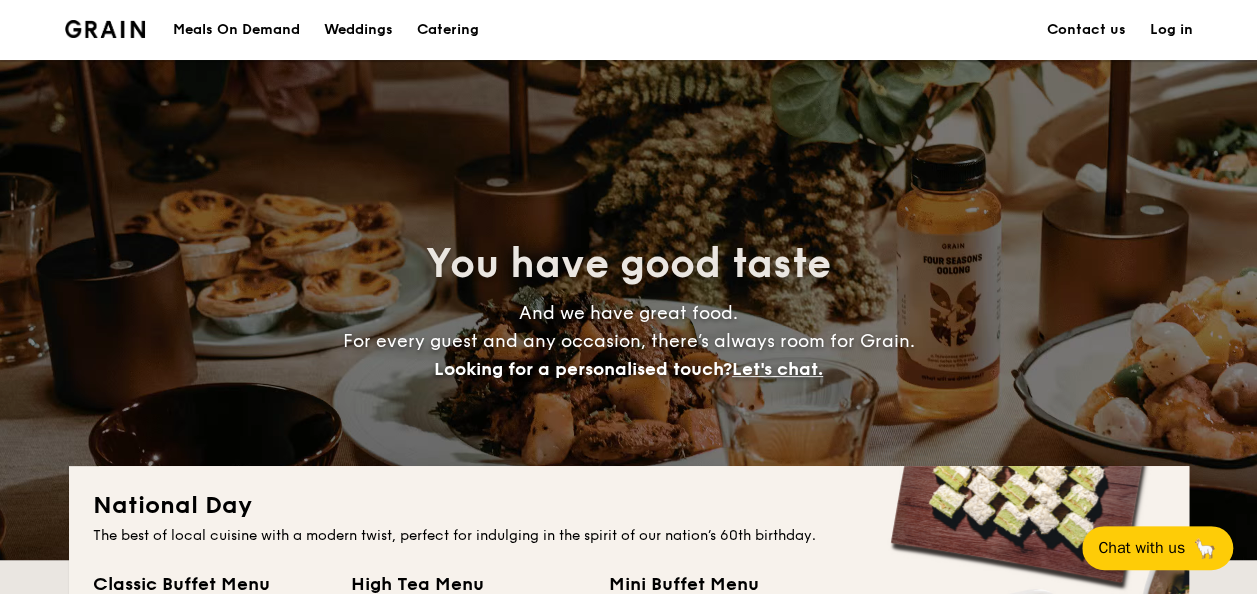 click on "Contact us" at bounding box center (1086, 30) 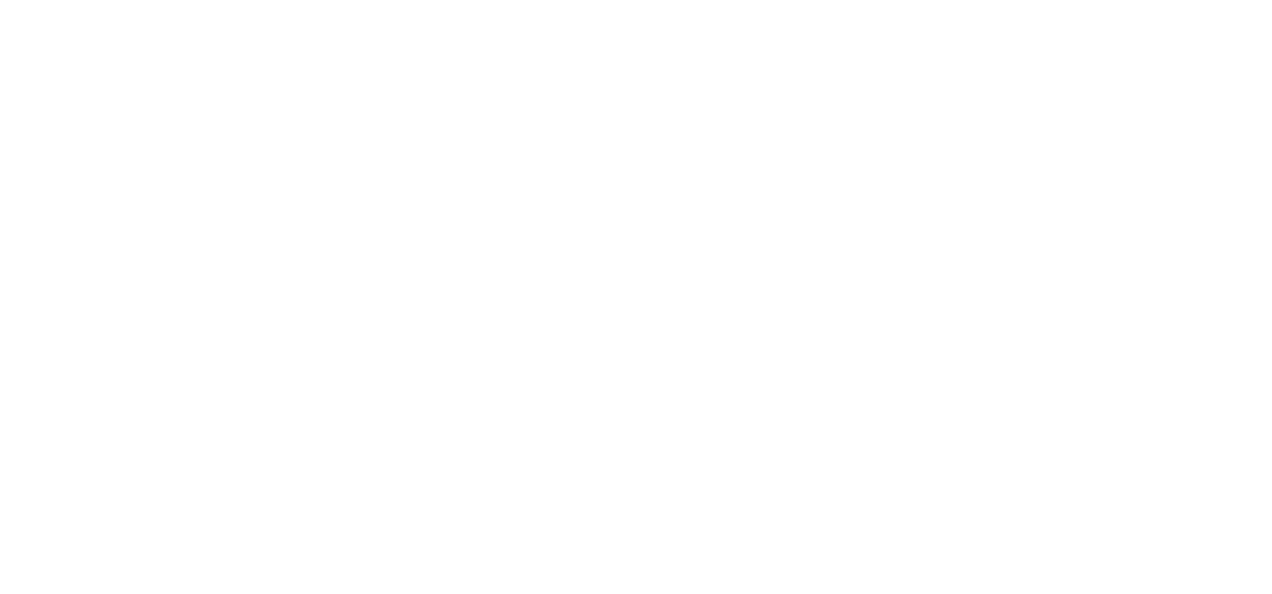 scroll, scrollTop: 0, scrollLeft: 0, axis: both 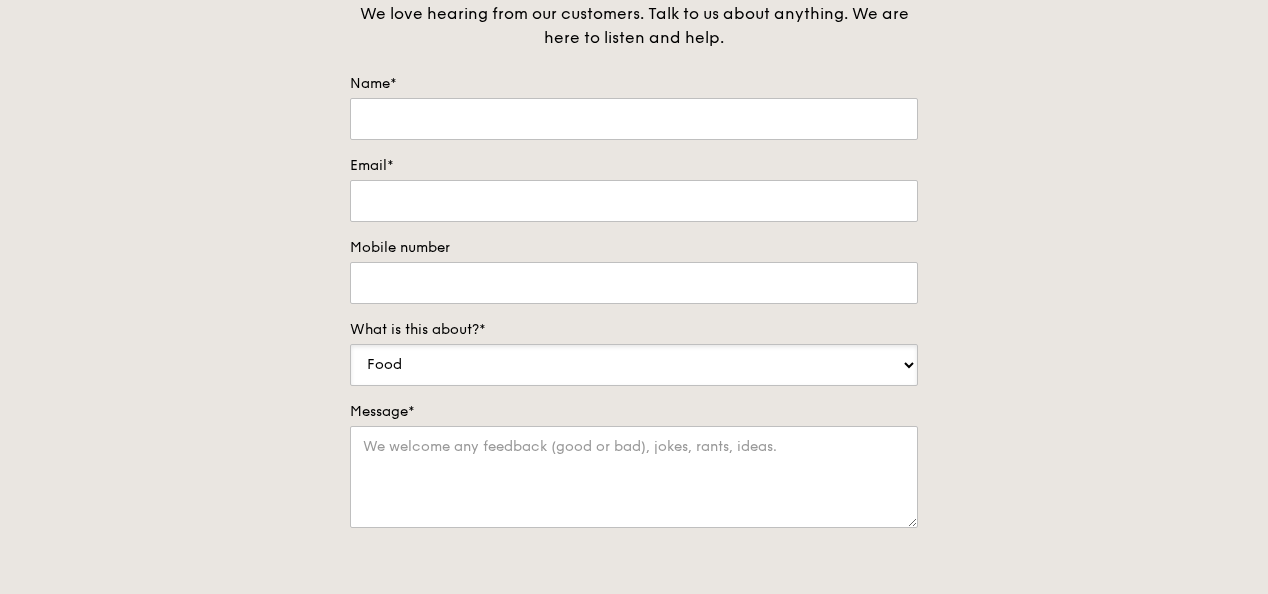 click on "Food
Service
Billing/Payment
Catering
Others" at bounding box center [634, 365] 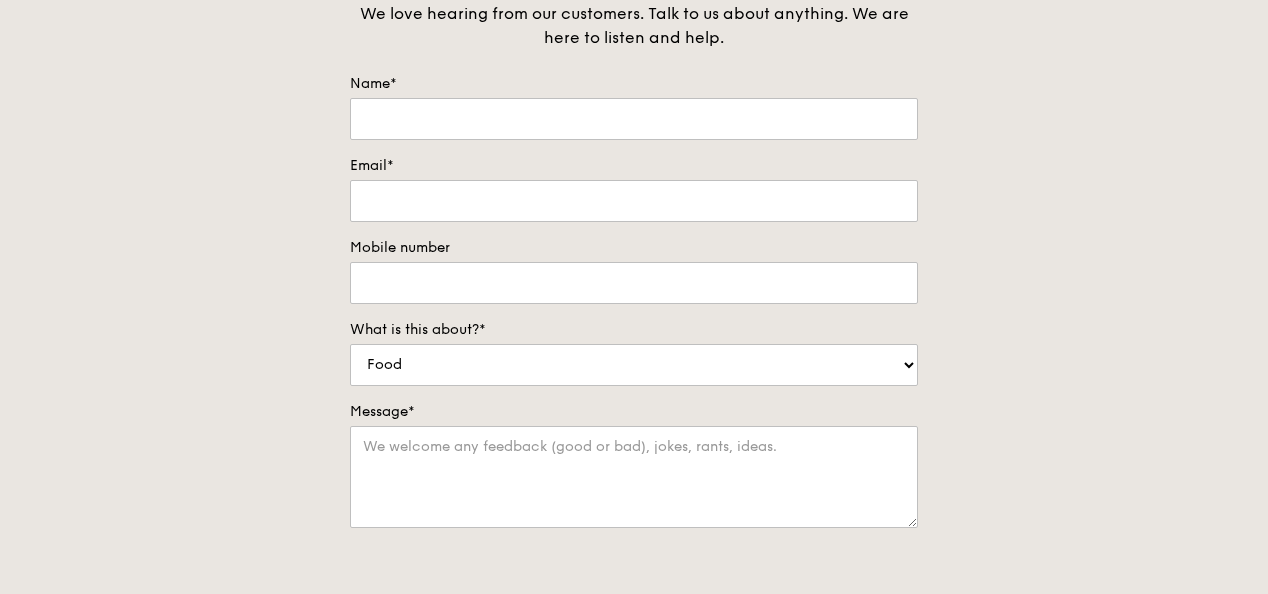 click on "Contact us
We love hearing from our customers. Talk to us about anything. We are here to listen and help.
Name*
Email*
Mobile number
What is this about?*
Food
Service
Billing/Payment
Catering
Others
Message*
Submit Need help? Reach us at  +65 3163 5335  or  concierge@grain.com.sg . Our hotlines are open  Mondays to Saturdays. We try to reply quickly, usually within the  working day." at bounding box center (634, 358) 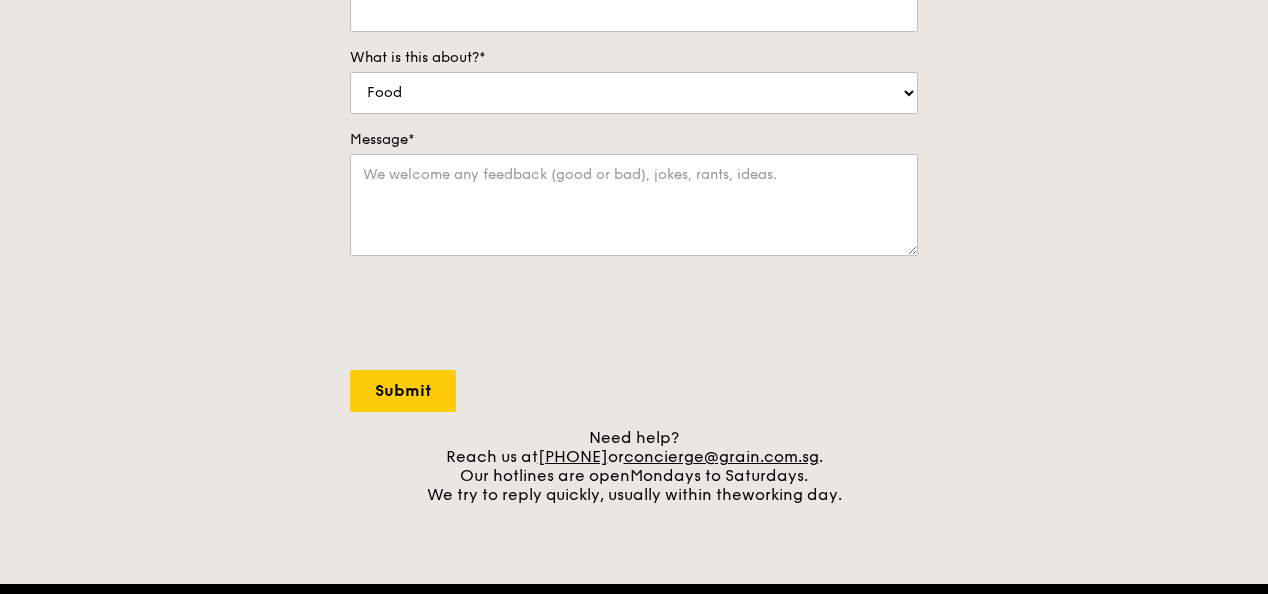 scroll, scrollTop: 0, scrollLeft: 0, axis: both 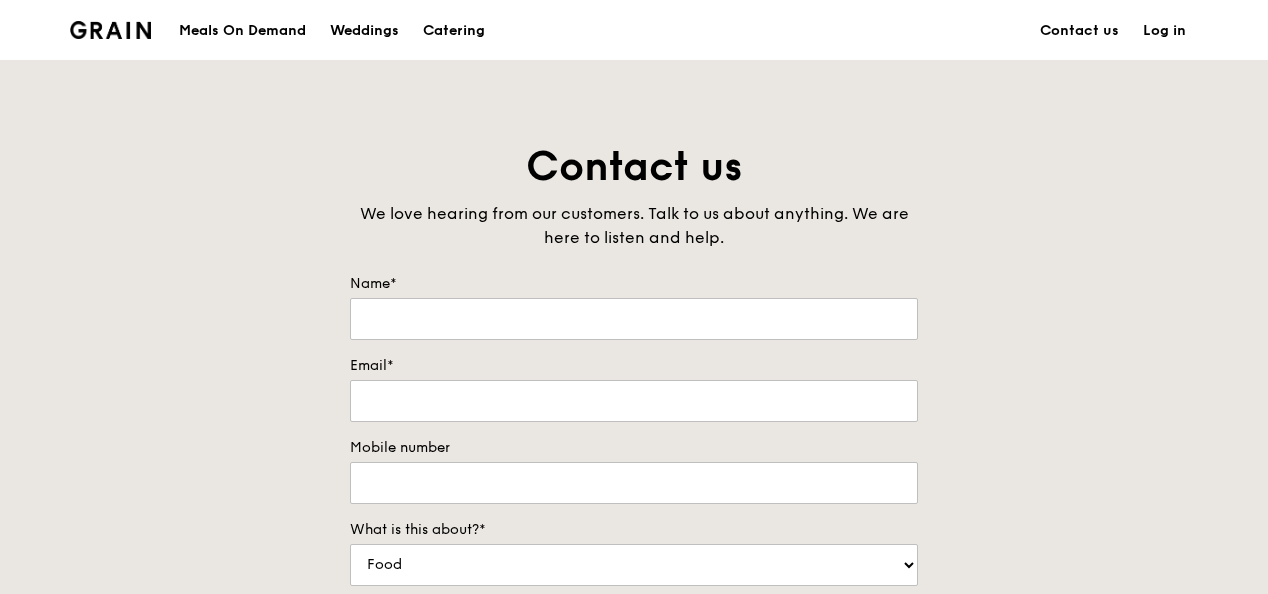 click at bounding box center [110, 30] 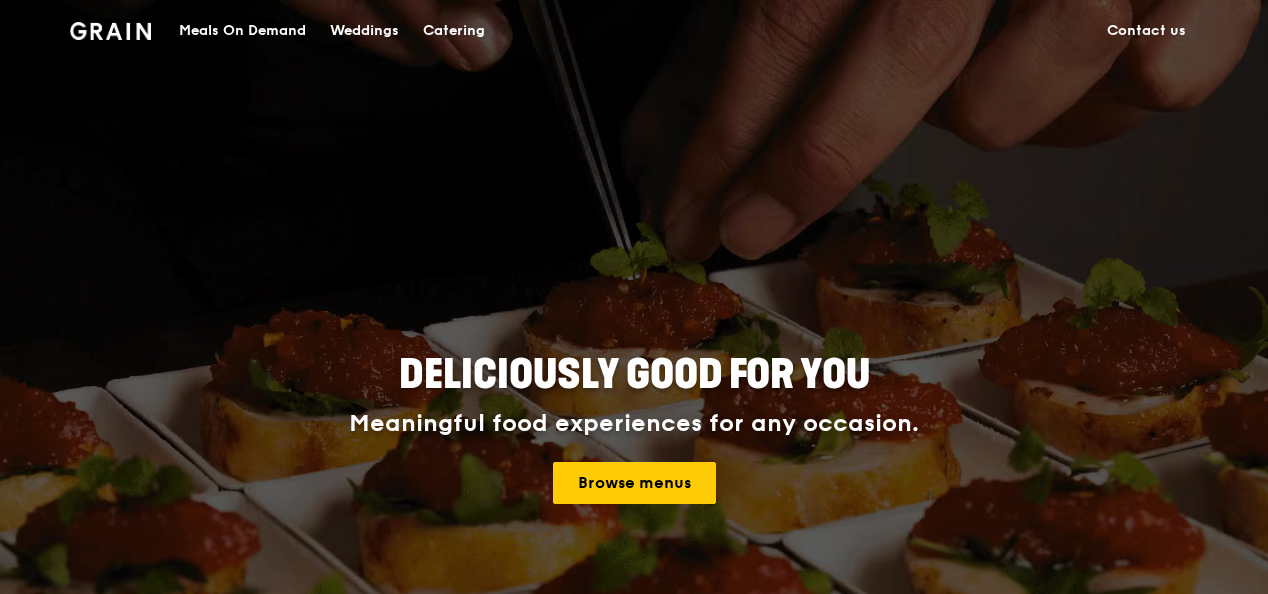 click on "Catering" at bounding box center [454, 31] 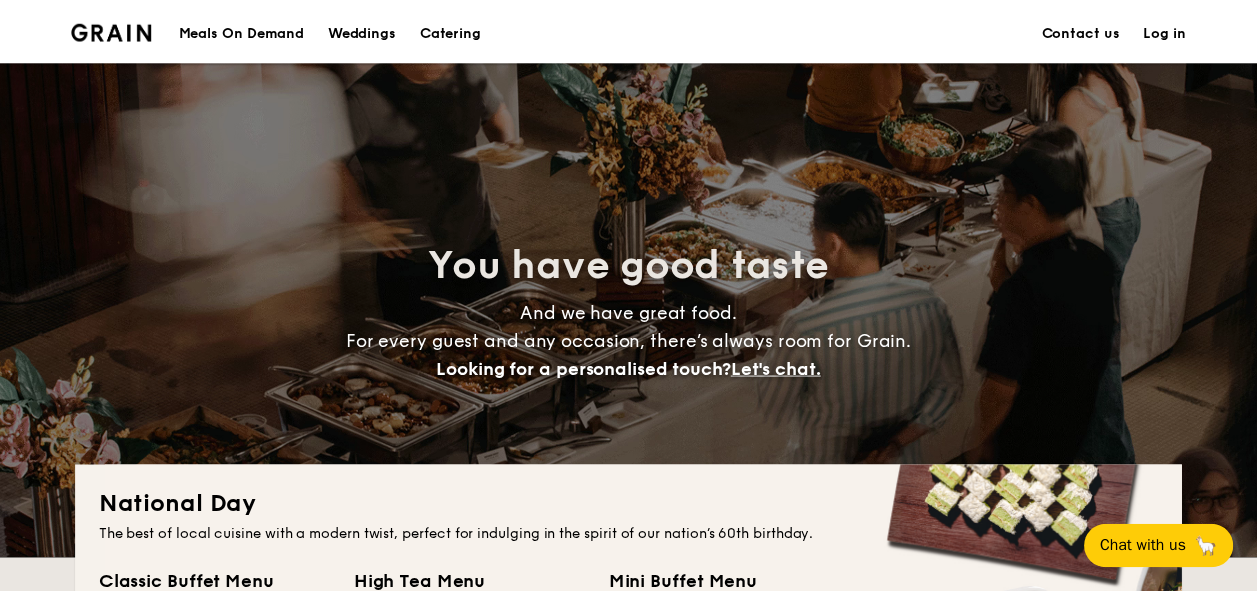 scroll, scrollTop: 0, scrollLeft: 0, axis: both 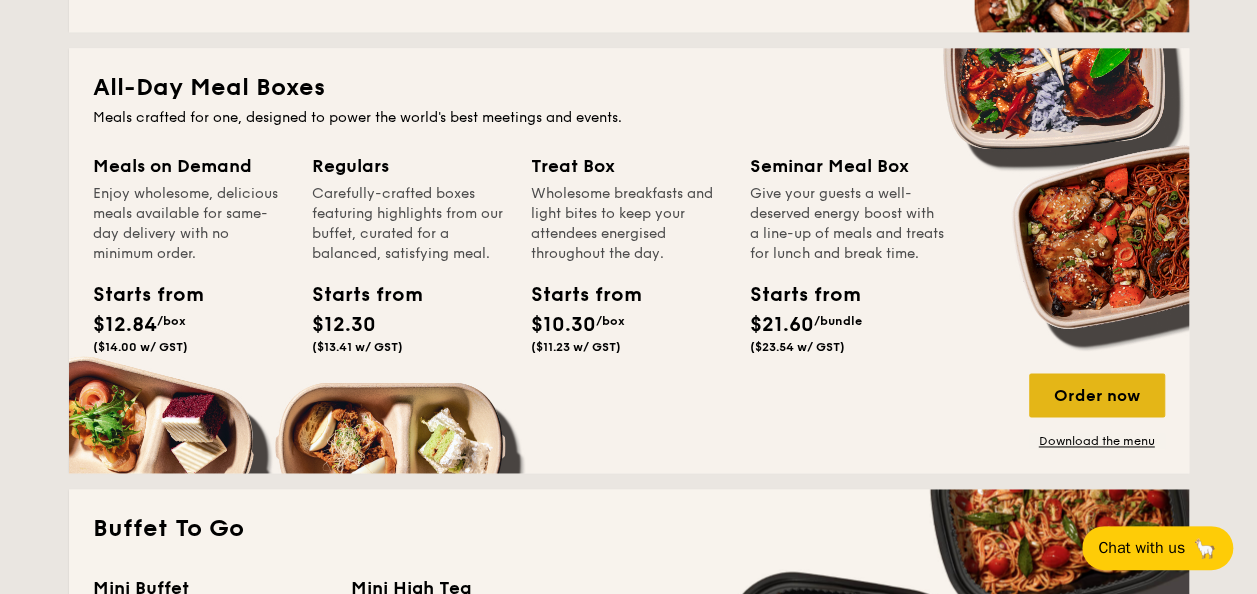 click on "Order now" at bounding box center [1097, 395] 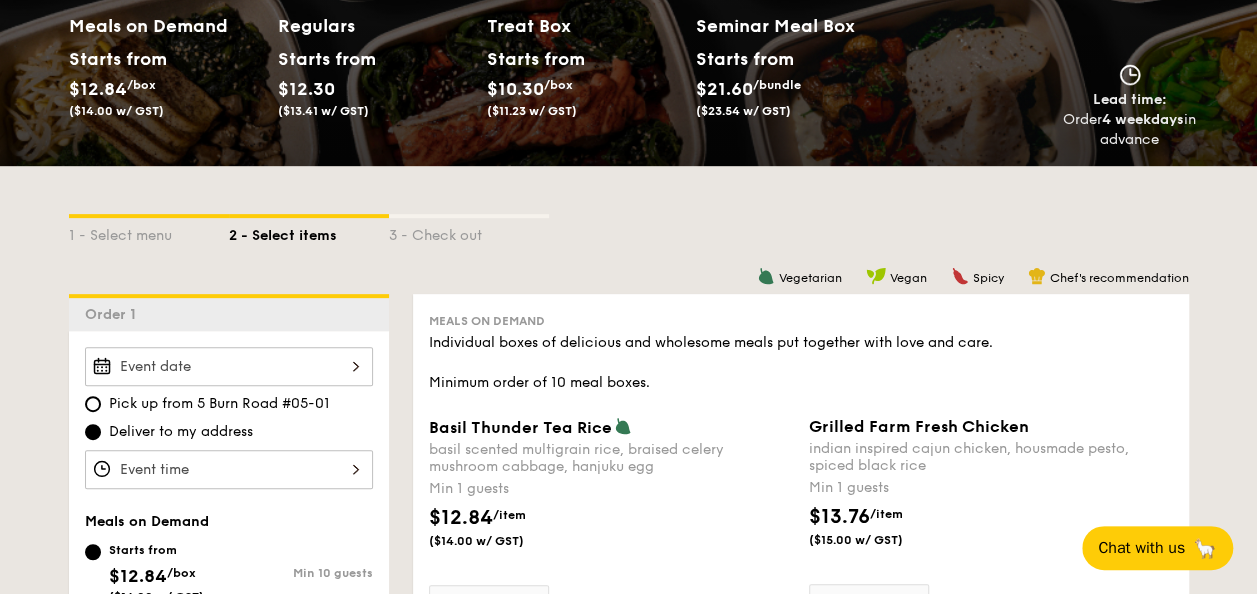 scroll, scrollTop: 300, scrollLeft: 0, axis: vertical 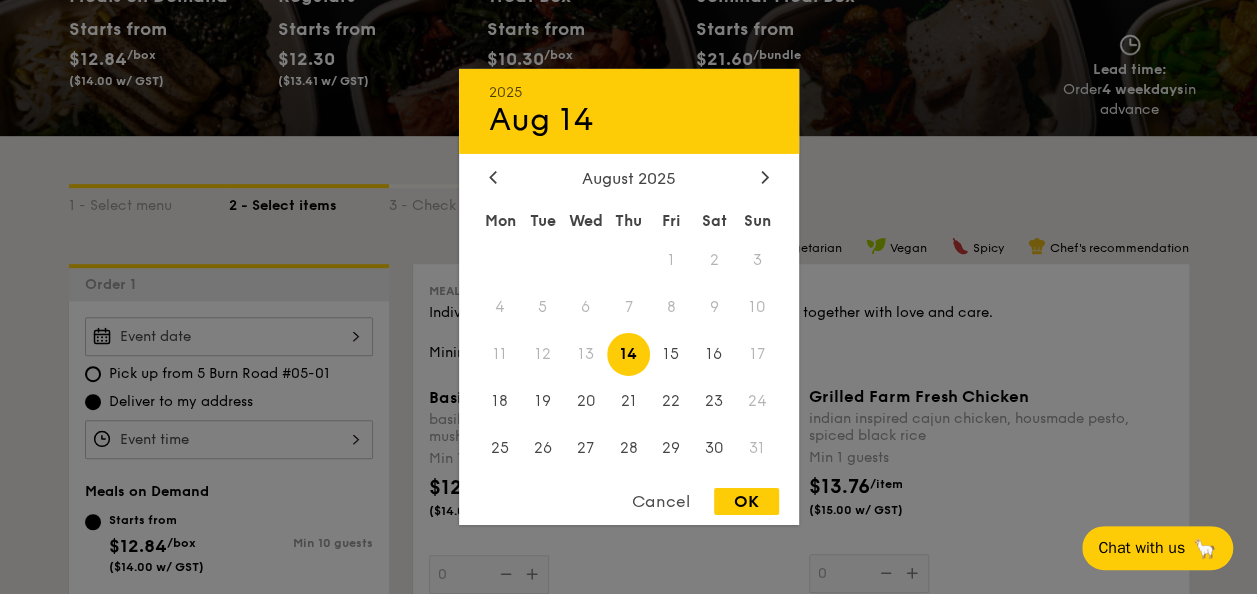 click on "2025   Aug 14       August 2025     Mon Tue Wed Thu Fri Sat Sun   1 2 3 4 5 6 7 8 9 10 11 12 13 14 15 16 17 18 19 20 21 22 23 24 25 26 27 28 29 30 31     Cancel   OK" at bounding box center (229, 336) 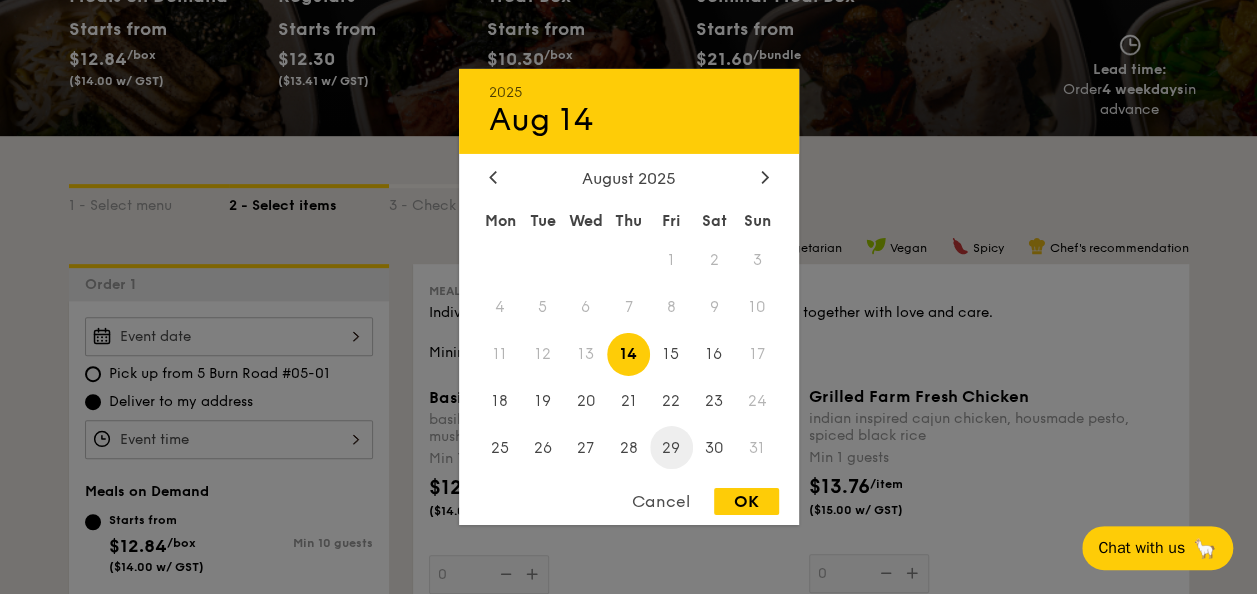 click on "29" at bounding box center (671, 447) 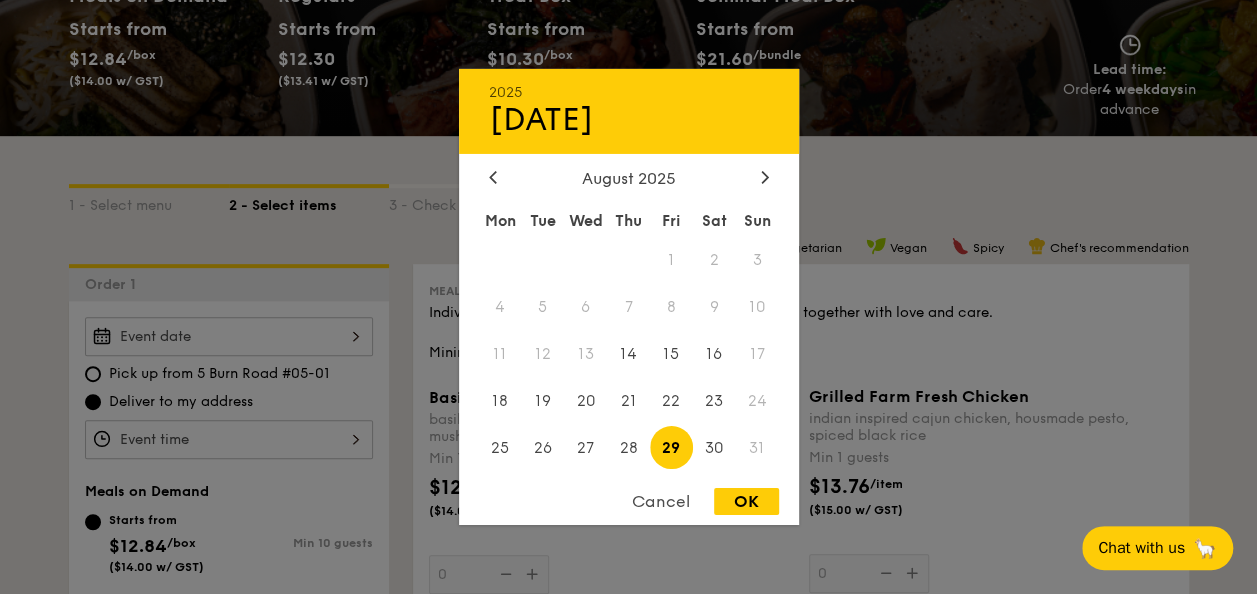 click on "OK" at bounding box center (746, 501) 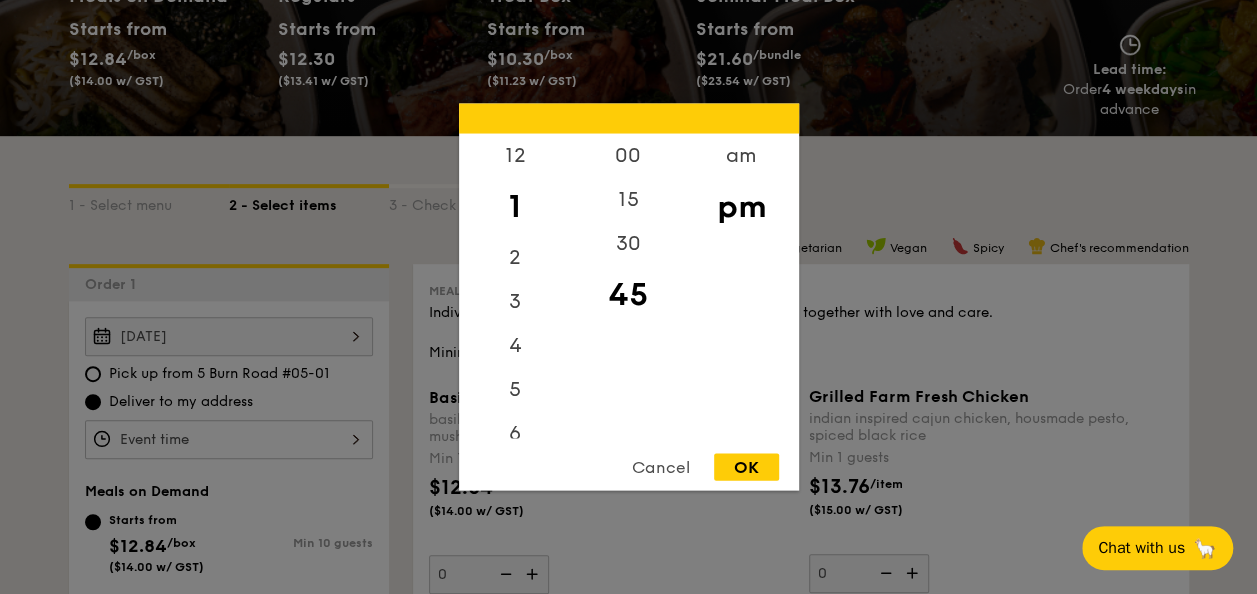 click on "12 1 2 3 4 5 6 7 8 9 10 11   00 15 30 45   am   pm   Cancel   OK" at bounding box center [229, 439] 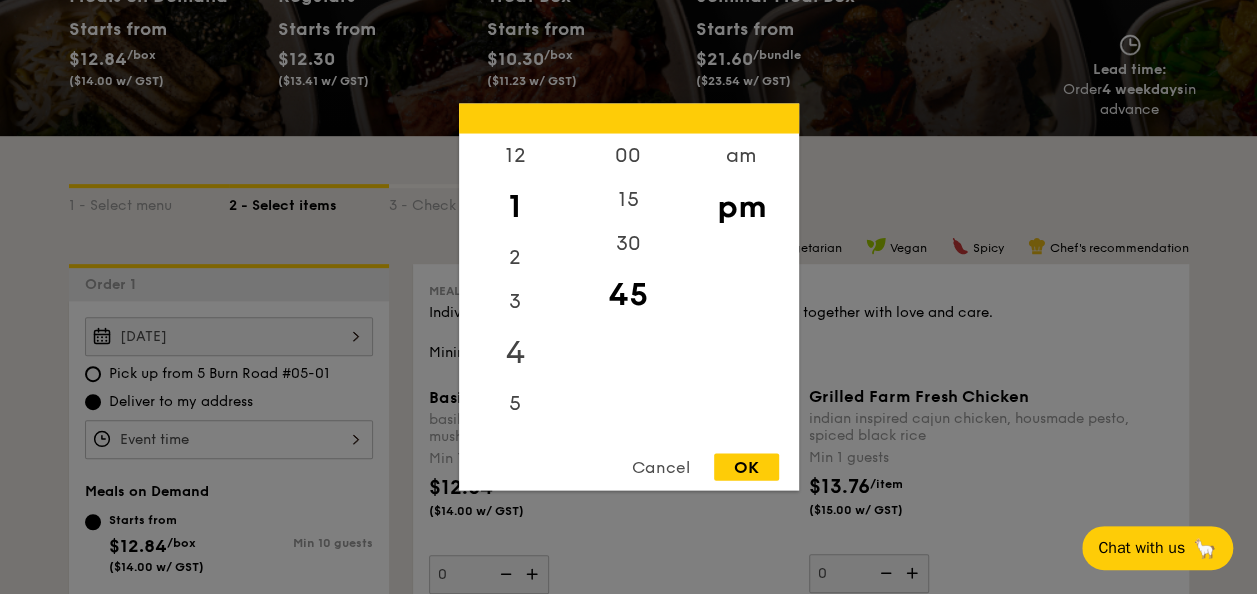 scroll, scrollTop: 0, scrollLeft: 0, axis: both 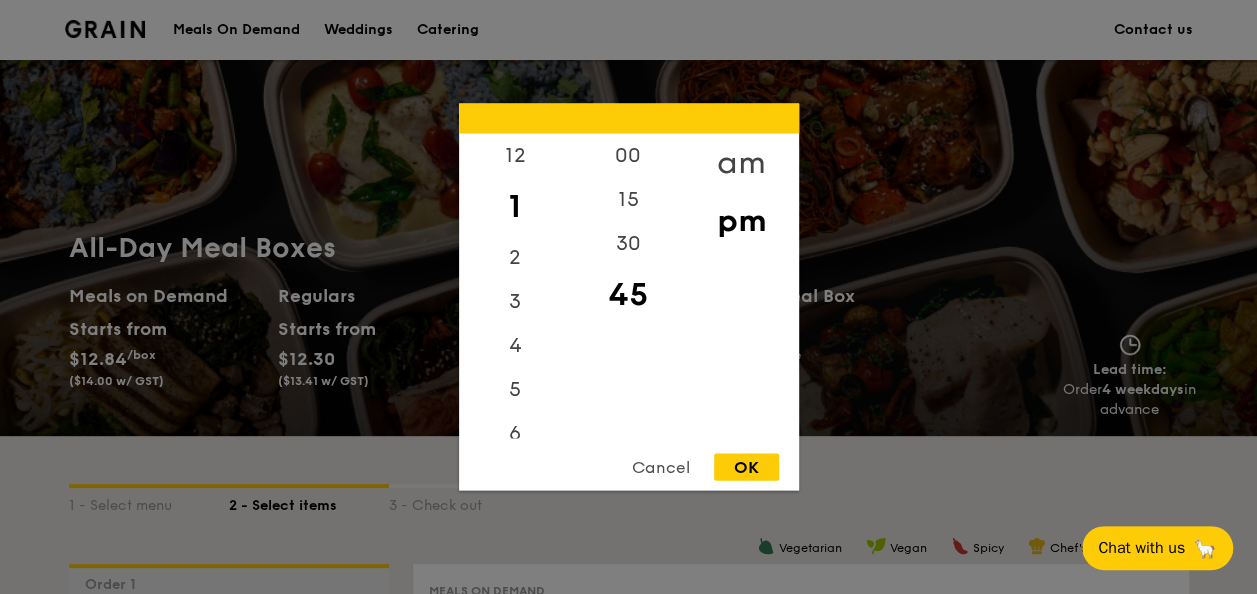 click on "am" at bounding box center [741, 163] 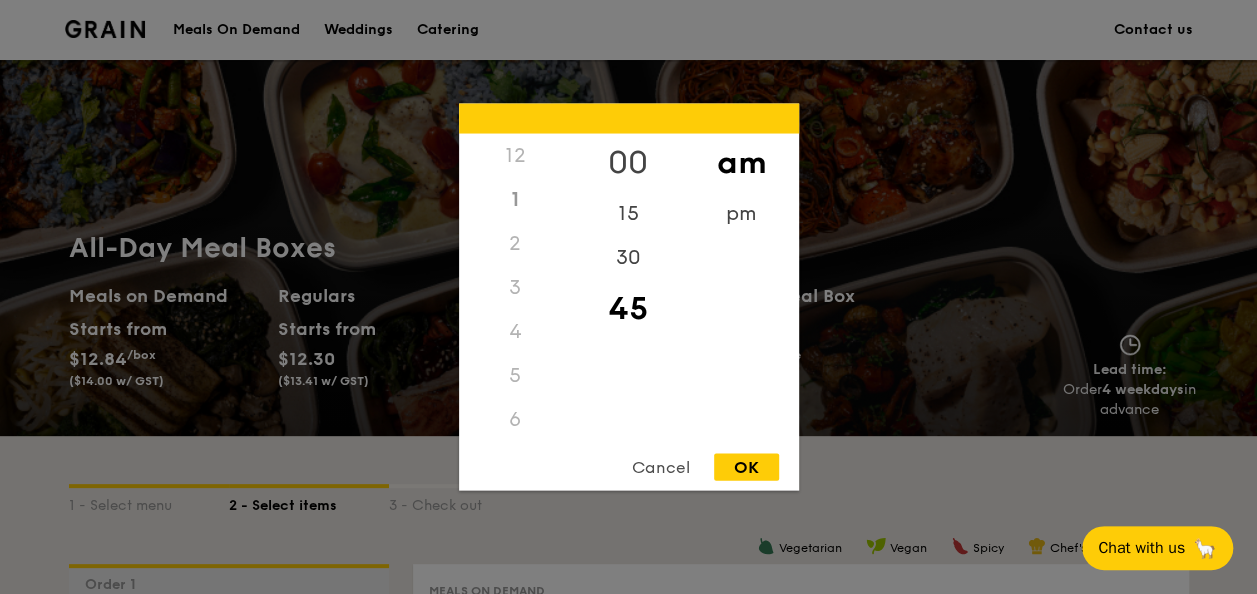 click on "00" at bounding box center (628, 163) 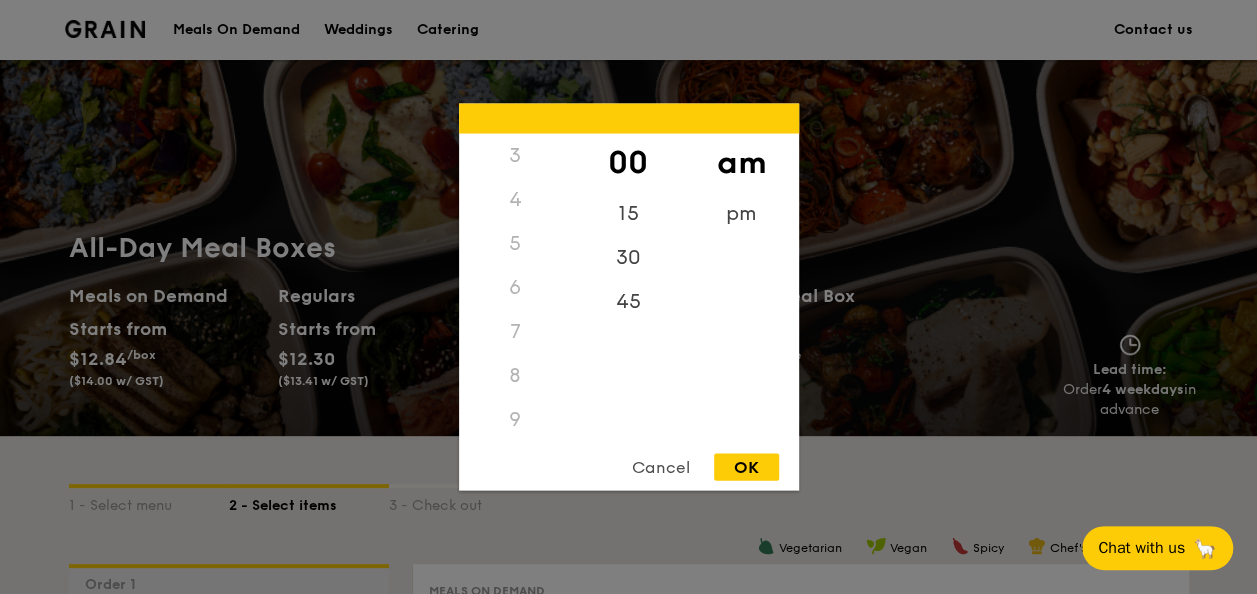 scroll, scrollTop: 222, scrollLeft: 0, axis: vertical 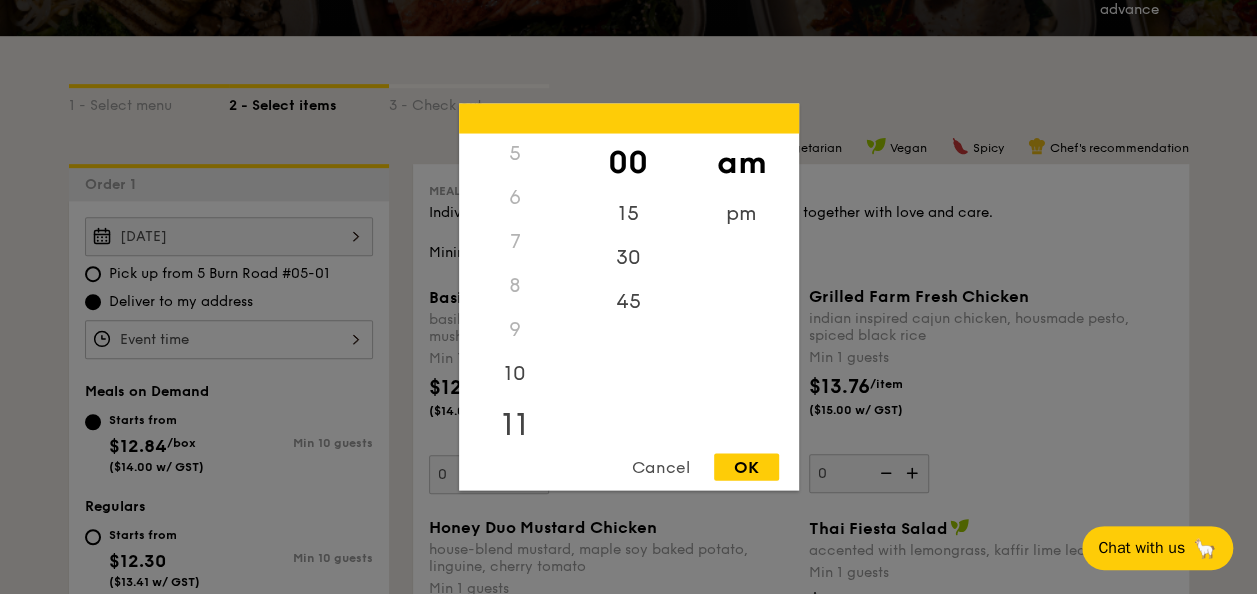 click on "11" at bounding box center [515, 425] 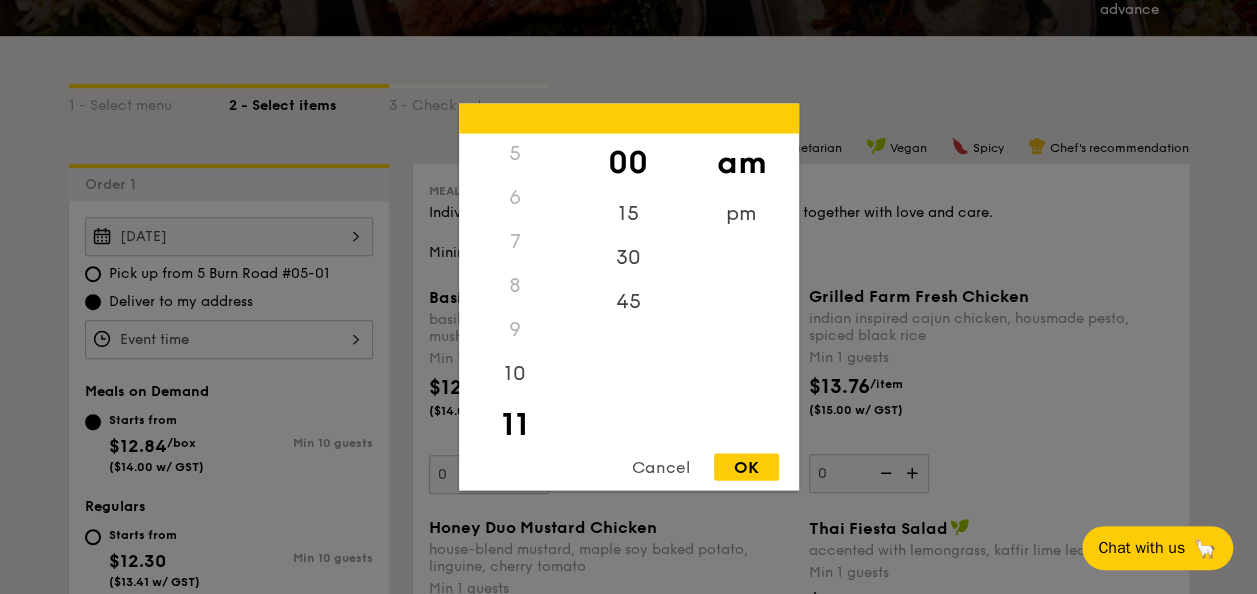 click on "11" at bounding box center (515, 425) 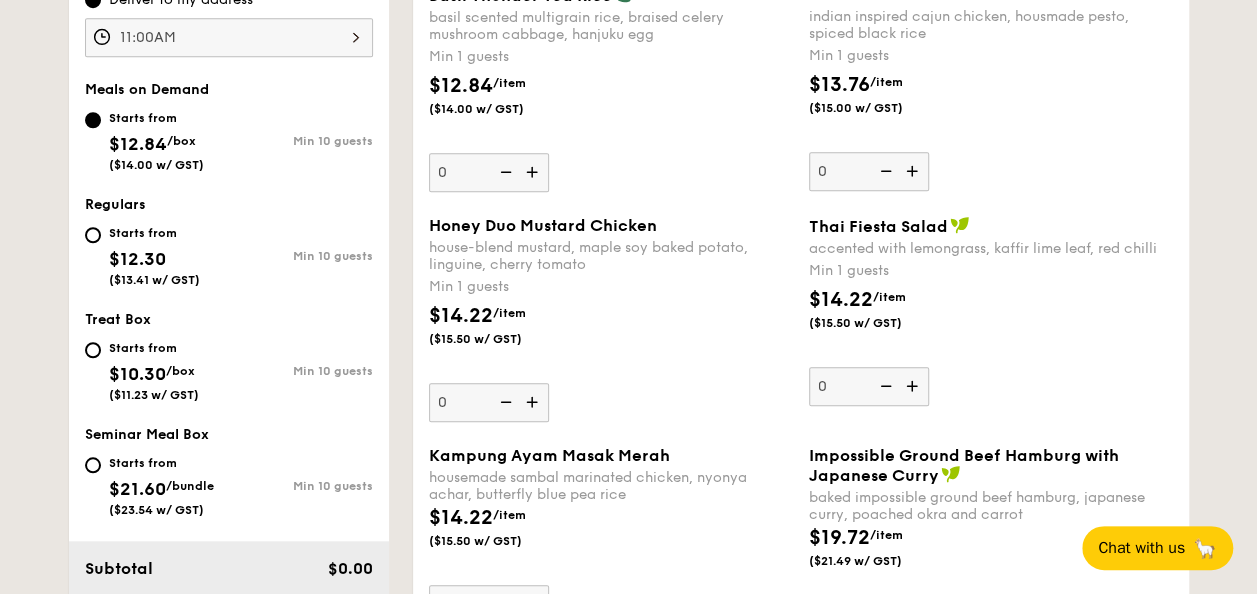 scroll, scrollTop: 500, scrollLeft: 0, axis: vertical 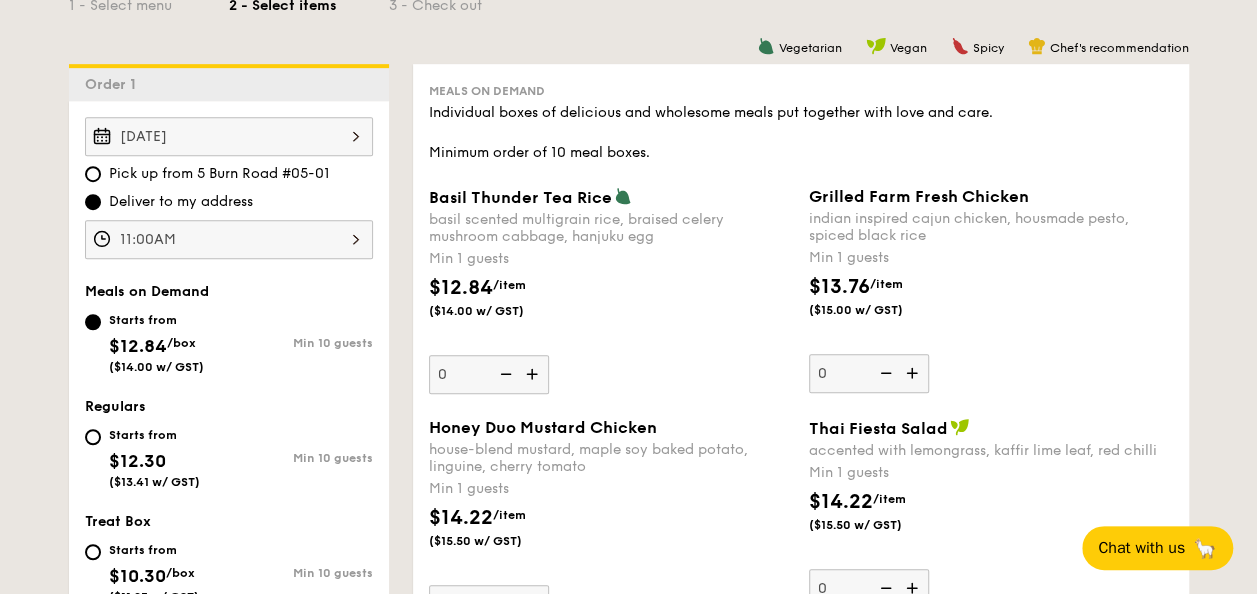 click at bounding box center (534, 374) 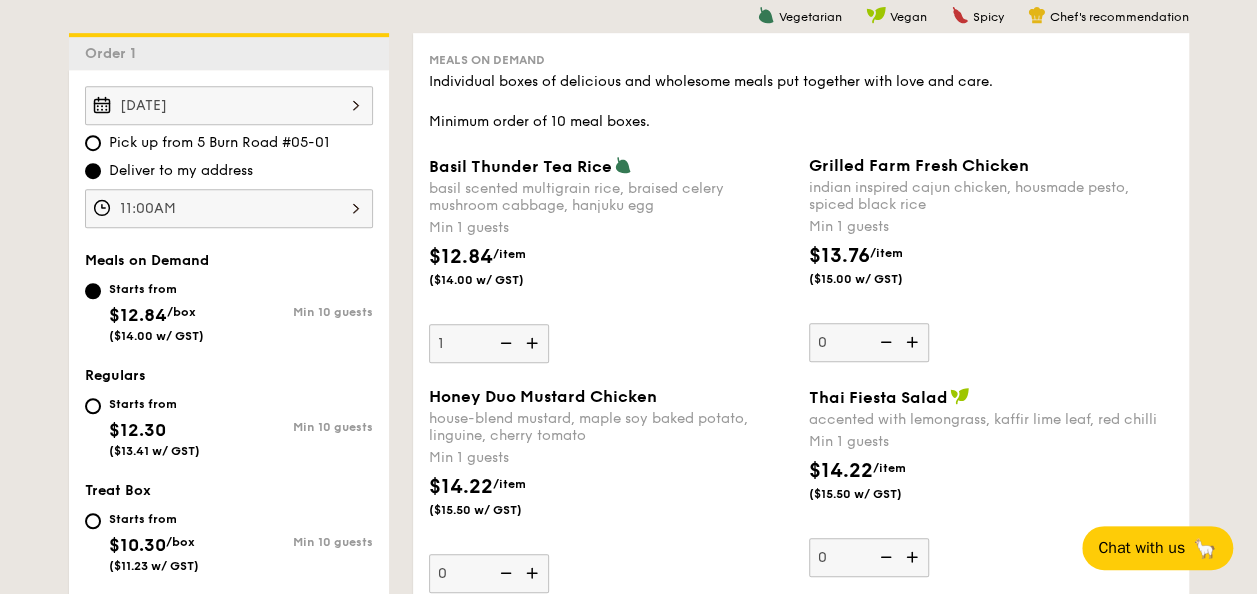 scroll, scrollTop: 500, scrollLeft: 0, axis: vertical 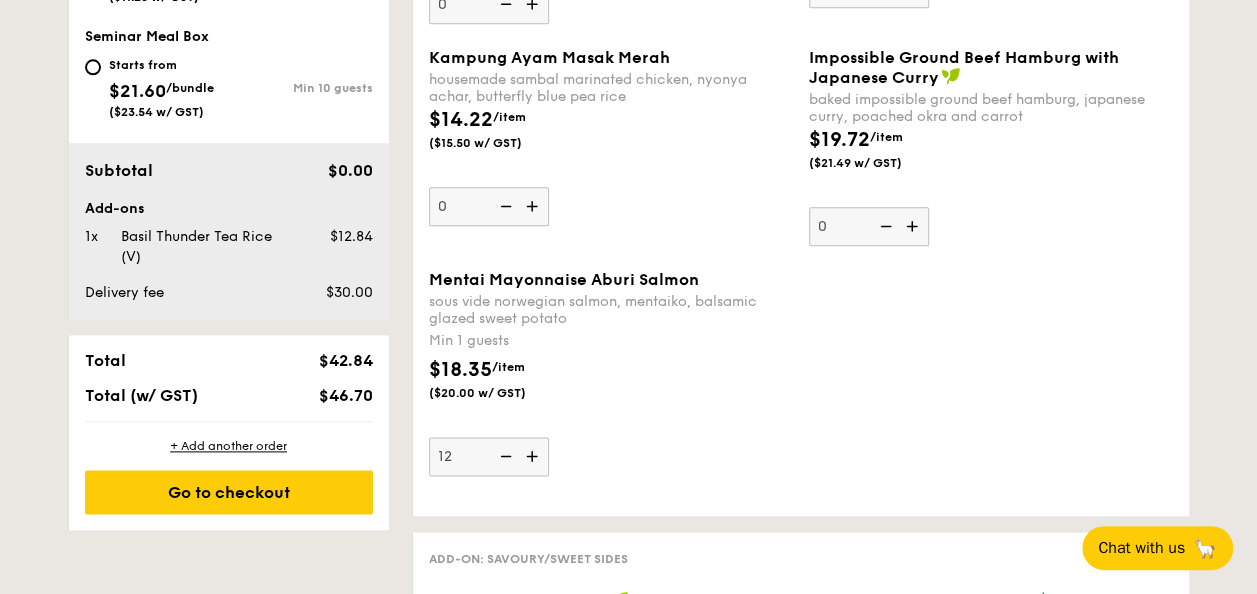 type on "12" 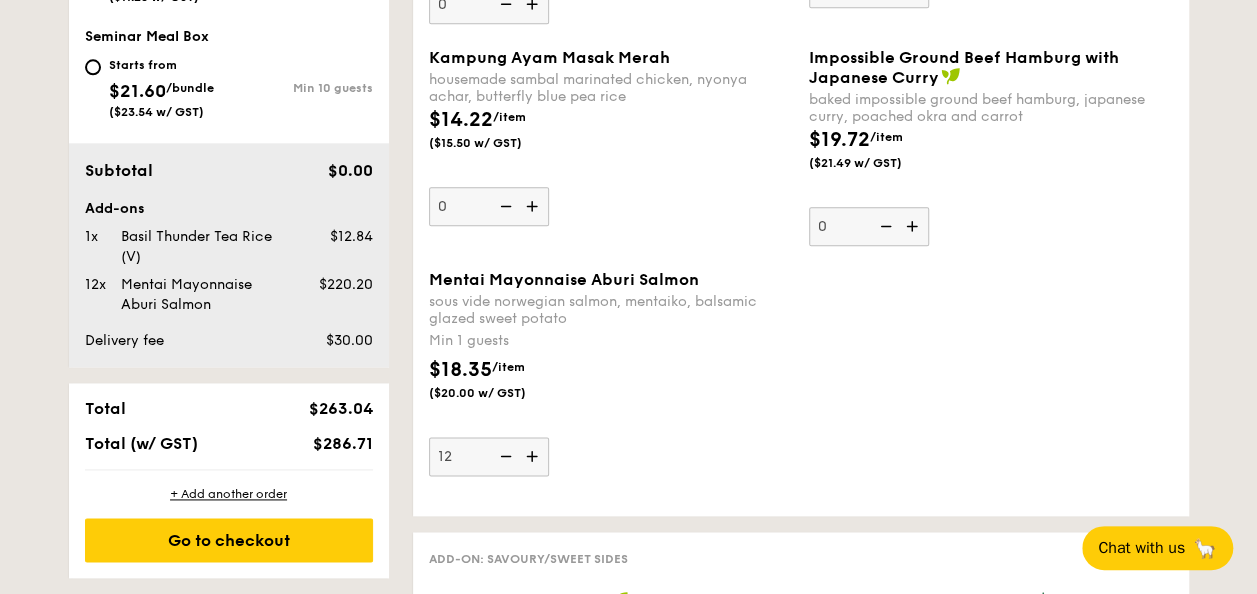 click on "Mentai Mayonnaise Aburi Salmon sous vide norwegian salmon, mentaiko, balsamic glazed sweet potato
Min 1 guests
$18.35
/item
($20.00 w/ GST)
12" at bounding box center [611, 373] 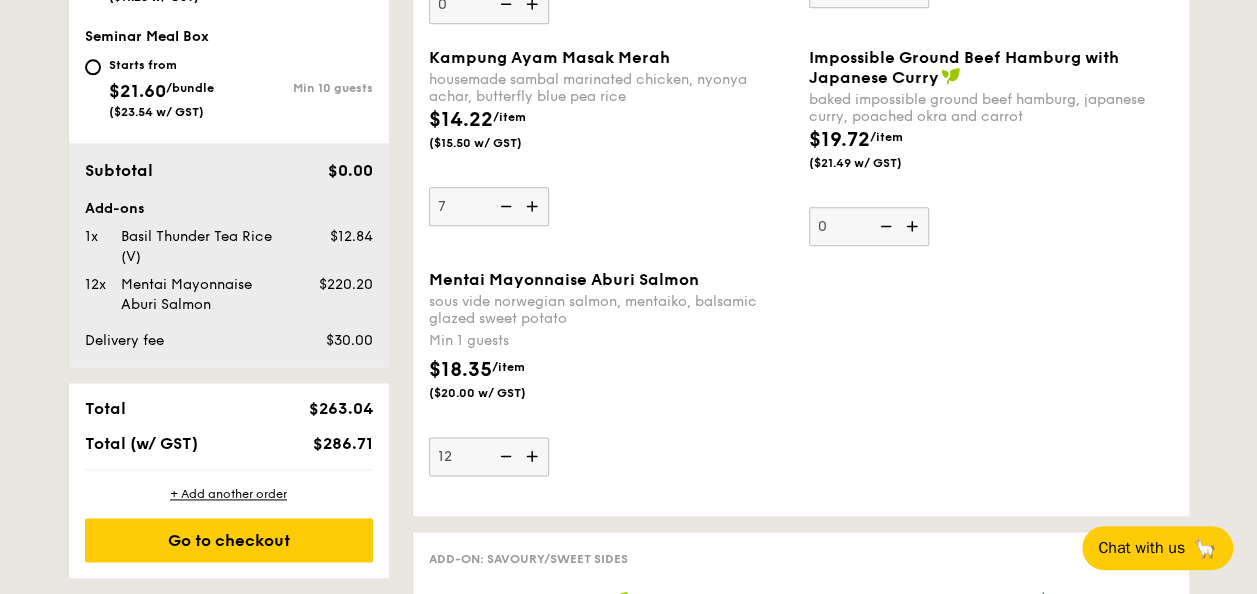 type on "7" 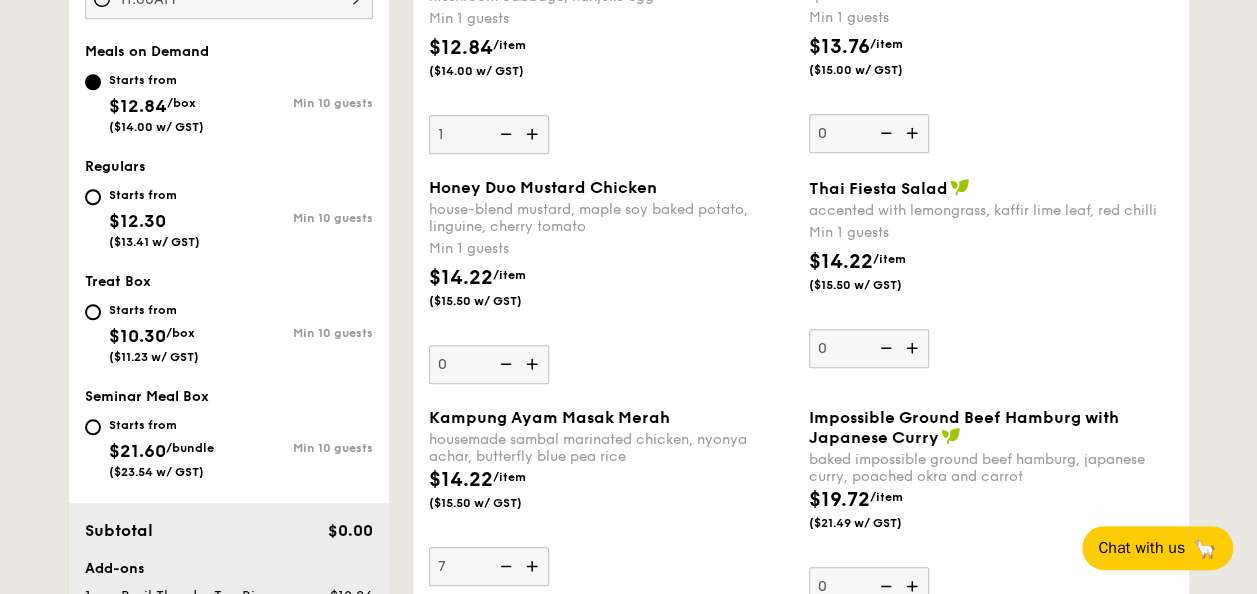 scroll, scrollTop: 800, scrollLeft: 0, axis: vertical 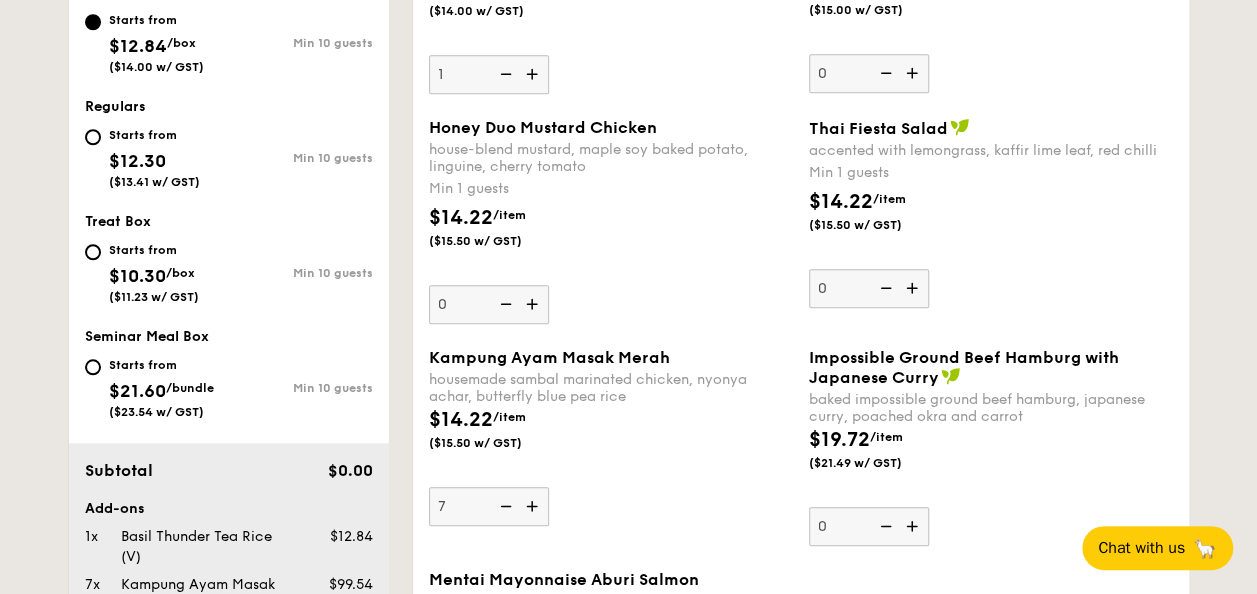 click on "Starts from
$12.30
($13.41 w/ GST)" at bounding box center [157, 156] 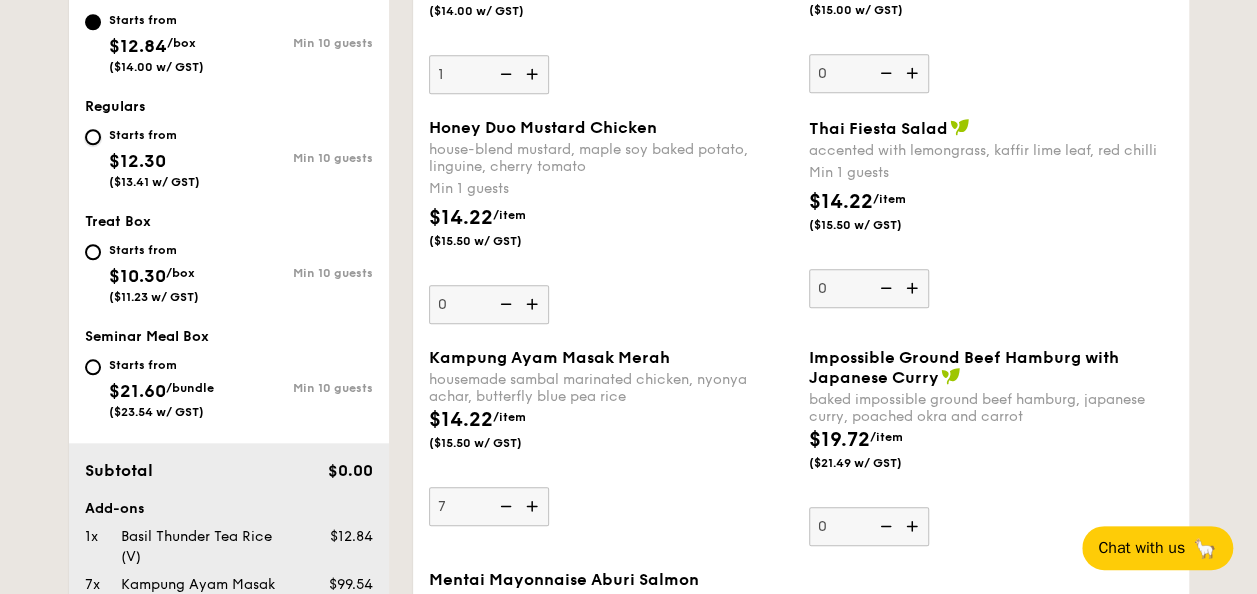 click on "Starts from
$12.30
($13.41 w/ GST)
Min 10 guests" at bounding box center (93, 137) 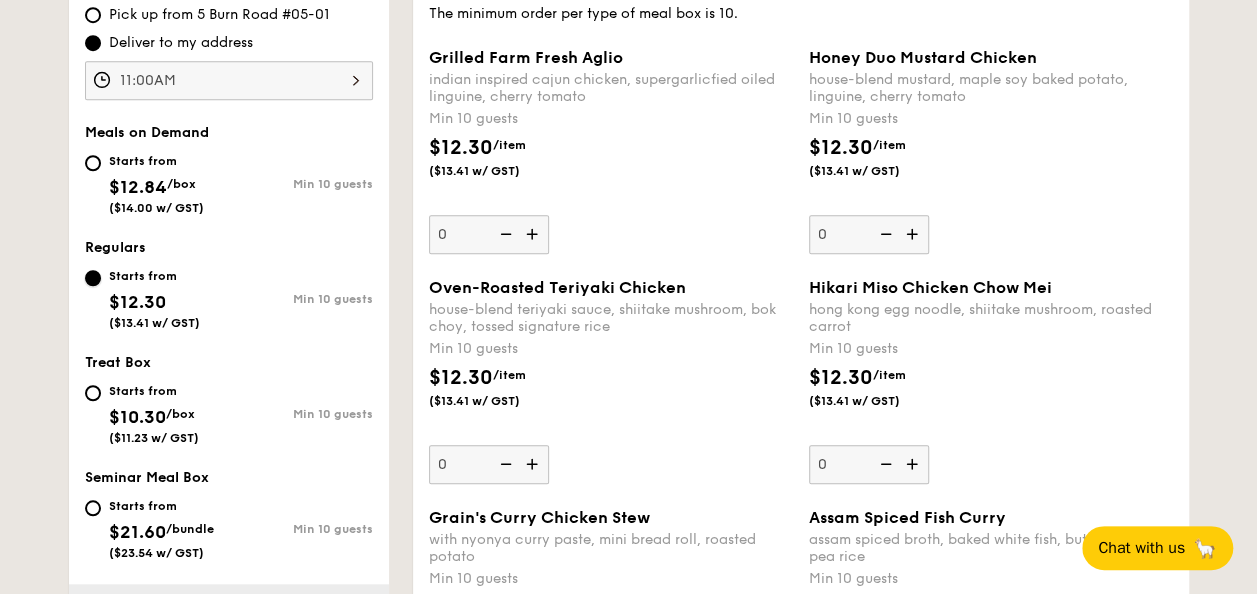 scroll, scrollTop: 600, scrollLeft: 0, axis: vertical 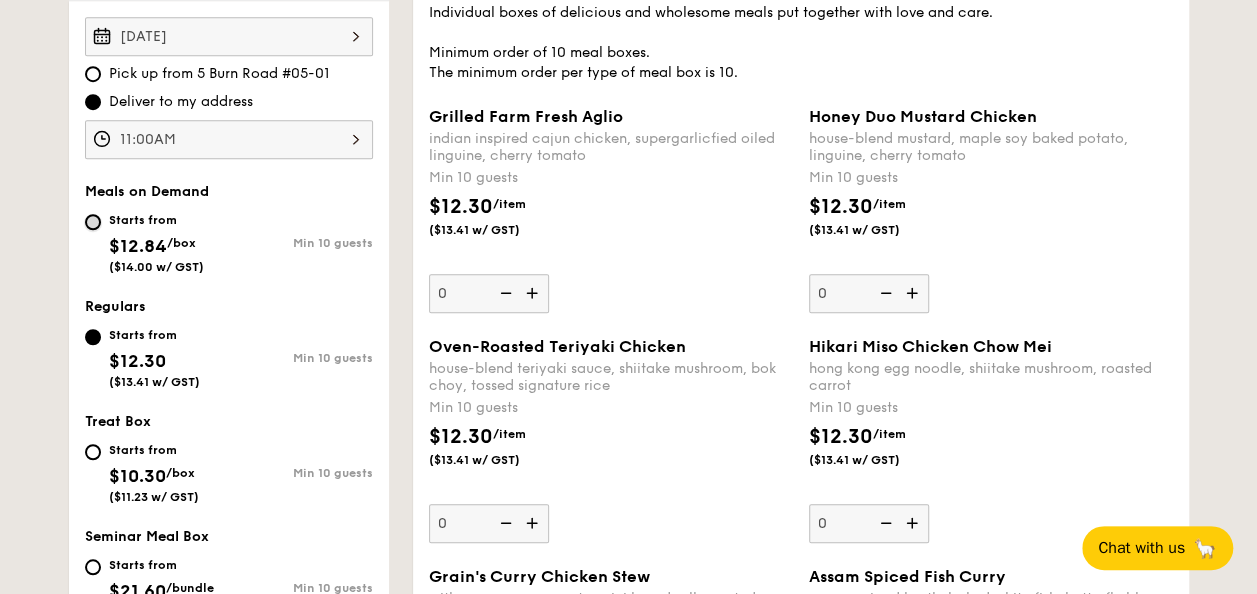 click on "Starts from
$12.84
/box
($14.00 w/ GST)
Min 10 guests" at bounding box center [93, 222] 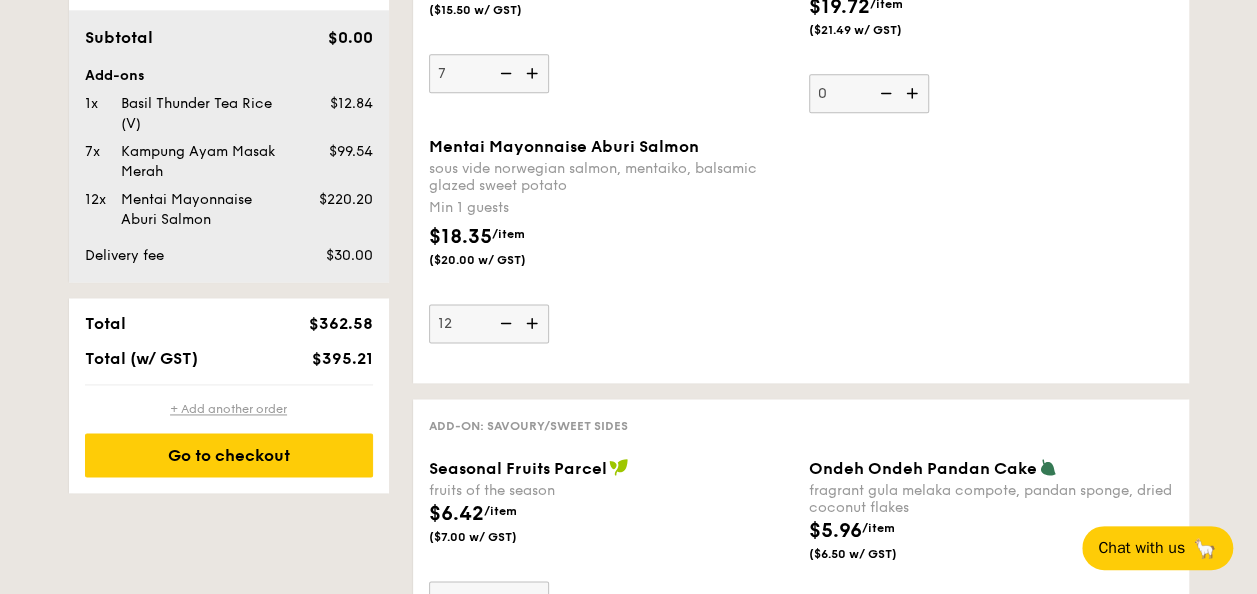 scroll, scrollTop: 1300, scrollLeft: 0, axis: vertical 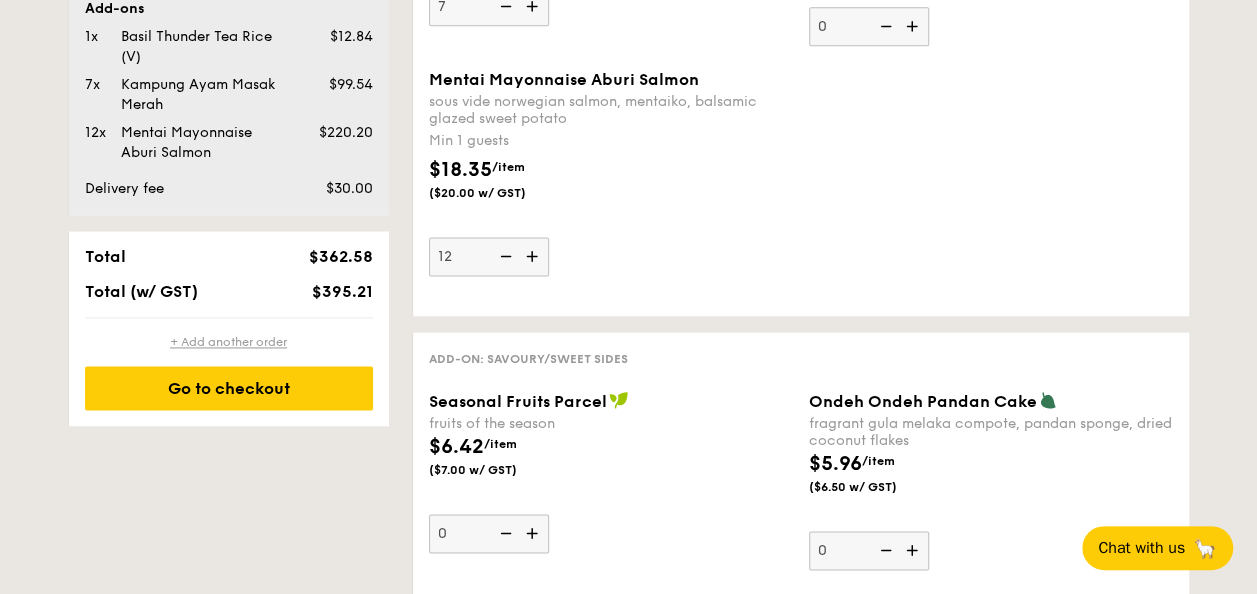 click on "+ Add another order" at bounding box center (229, 342) 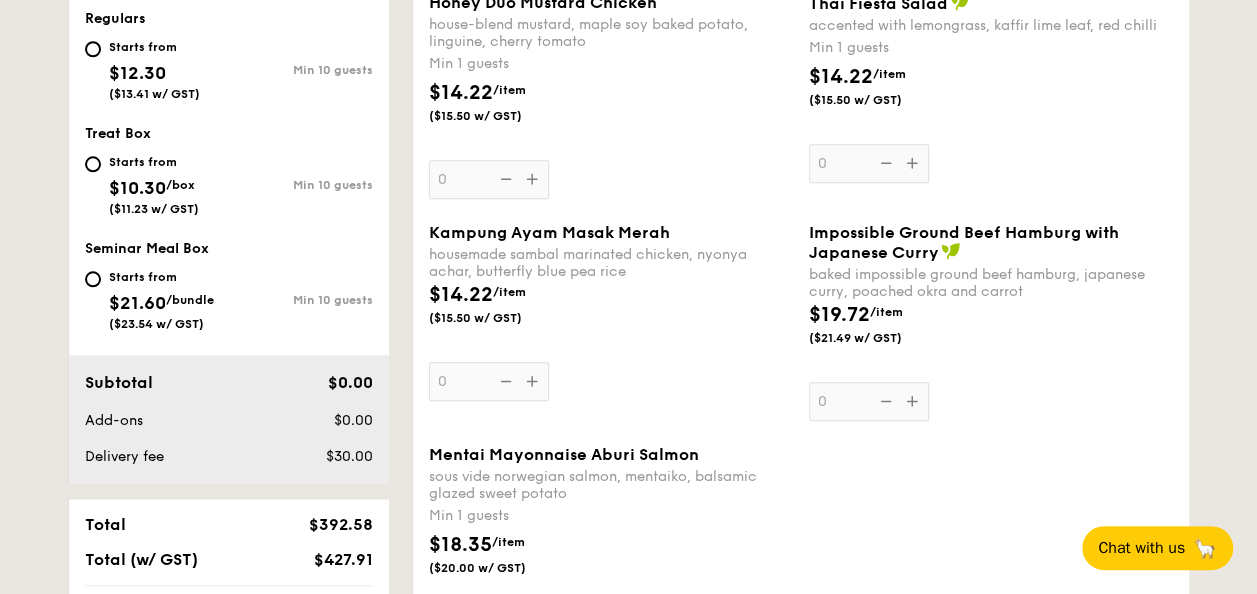 scroll, scrollTop: 570, scrollLeft: 0, axis: vertical 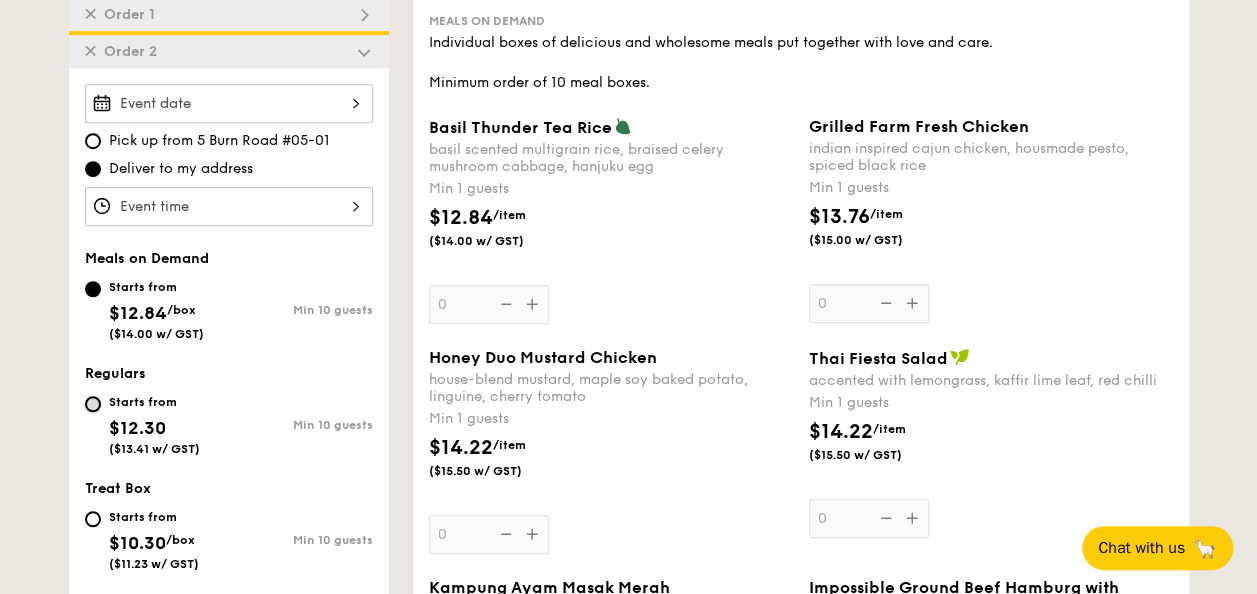 click on "Starts from
$12.30
($13.41 w/ GST)
Min 10 guests" at bounding box center (93, 404) 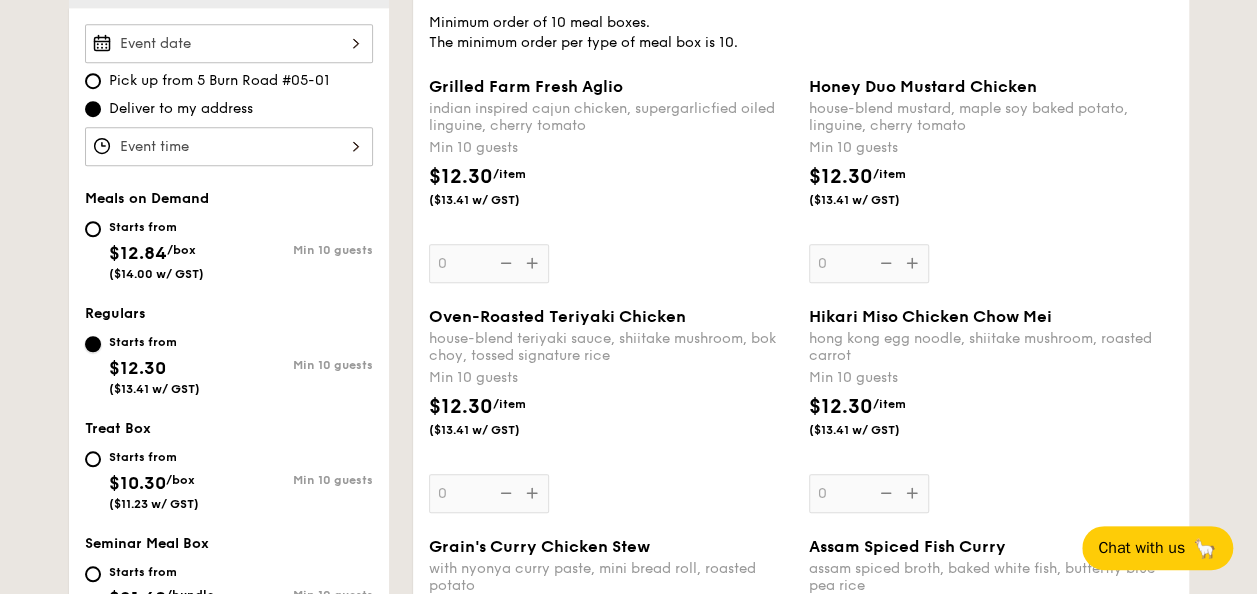 scroll, scrollTop: 670, scrollLeft: 0, axis: vertical 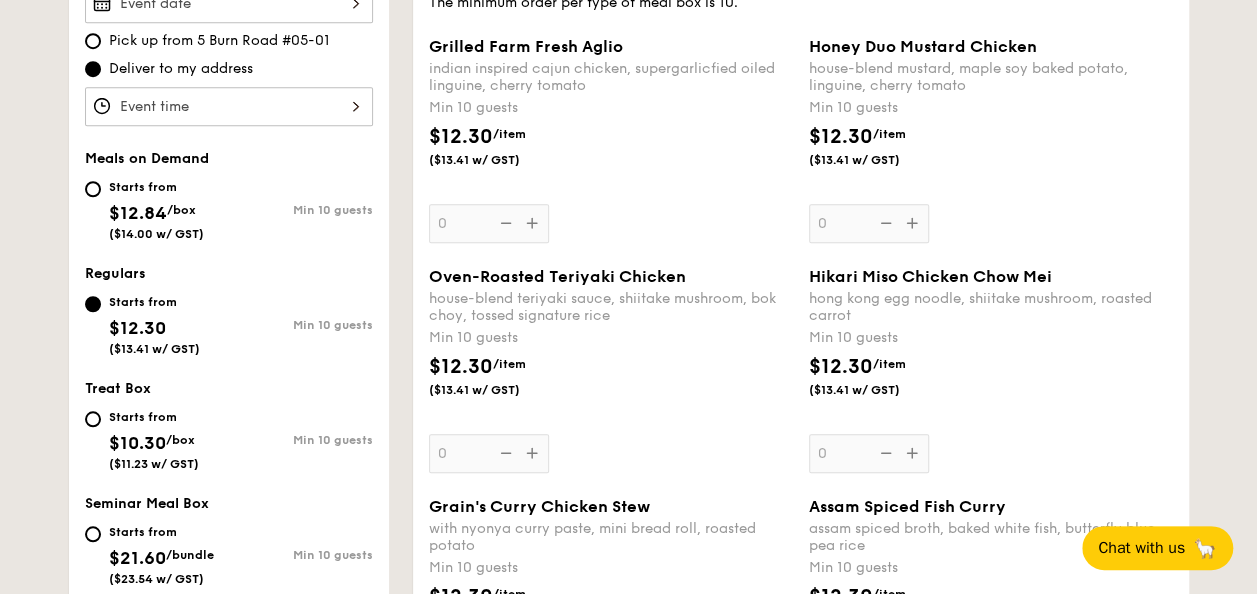 click on "Hikari Miso Chicken Chow Mei hong kong egg noodle, shiitake mushroom, roasted carrot
Min 10 guests
$12.30
/item
($13.41 w/ GST)
0" at bounding box center [991, 370] 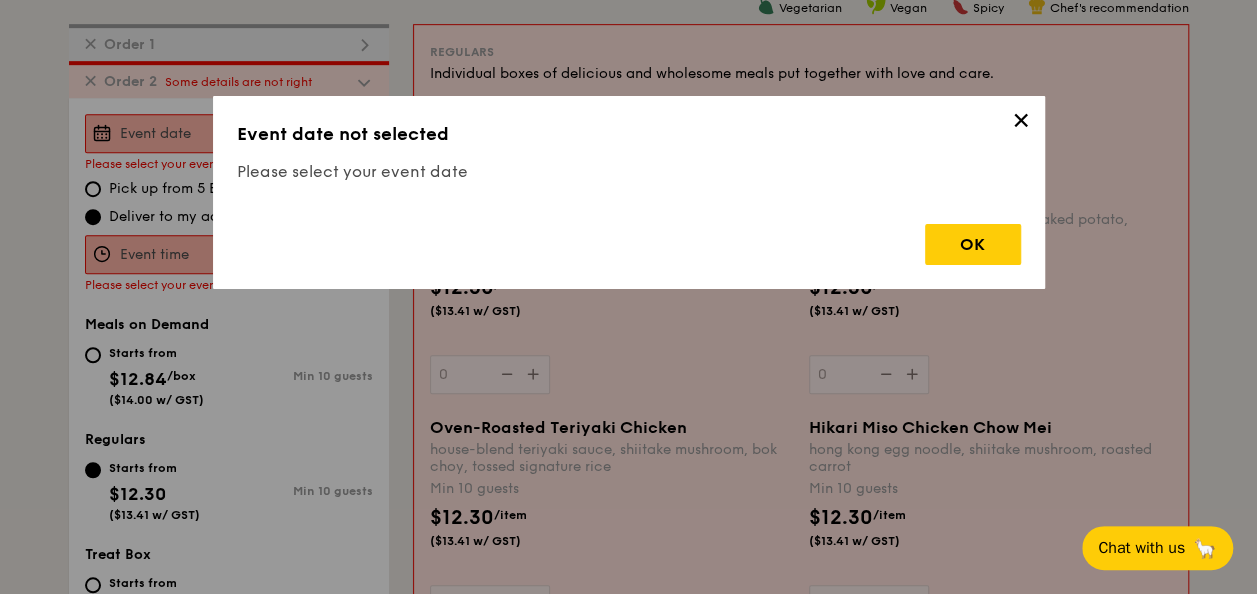 scroll, scrollTop: 534, scrollLeft: 0, axis: vertical 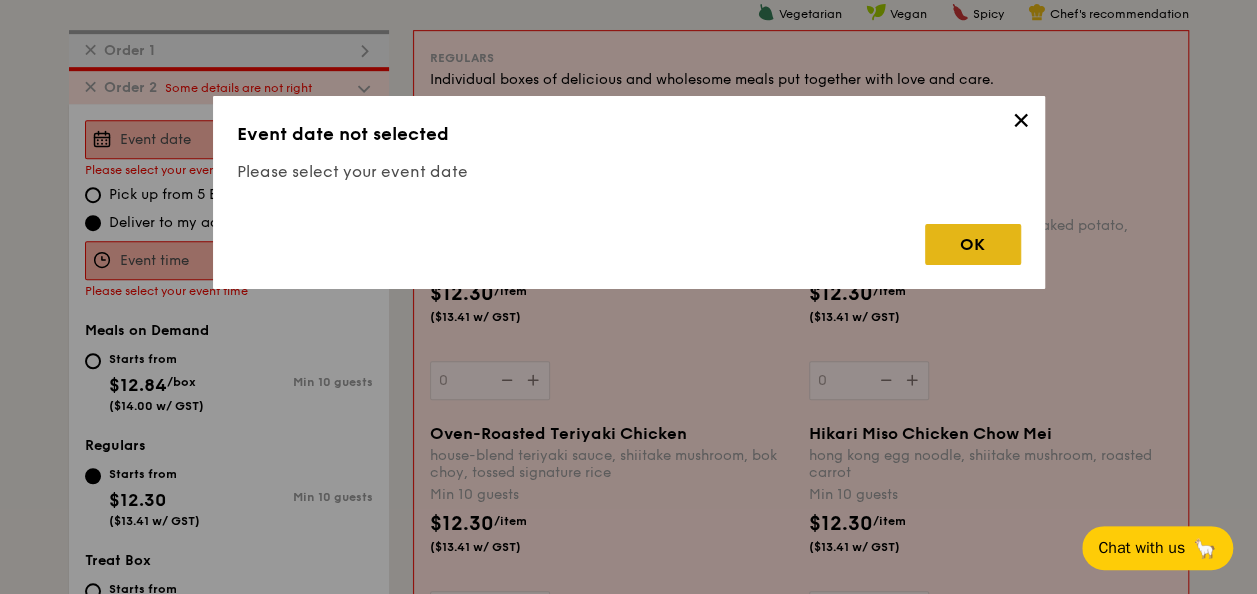 click on "OK" at bounding box center [973, 244] 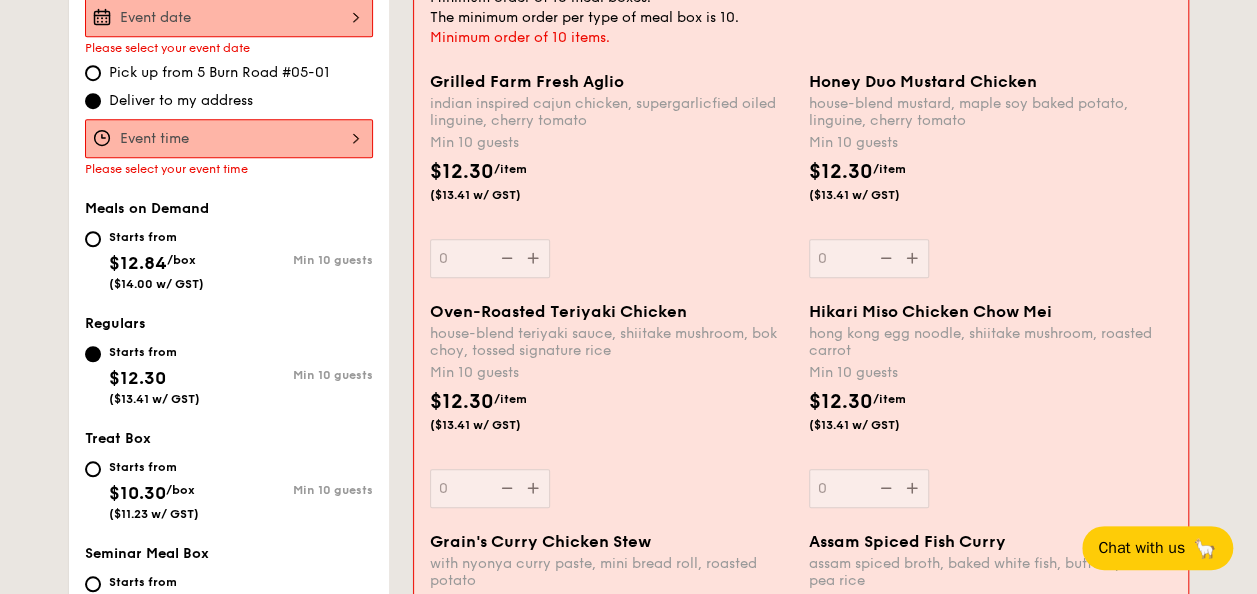 scroll, scrollTop: 434, scrollLeft: 0, axis: vertical 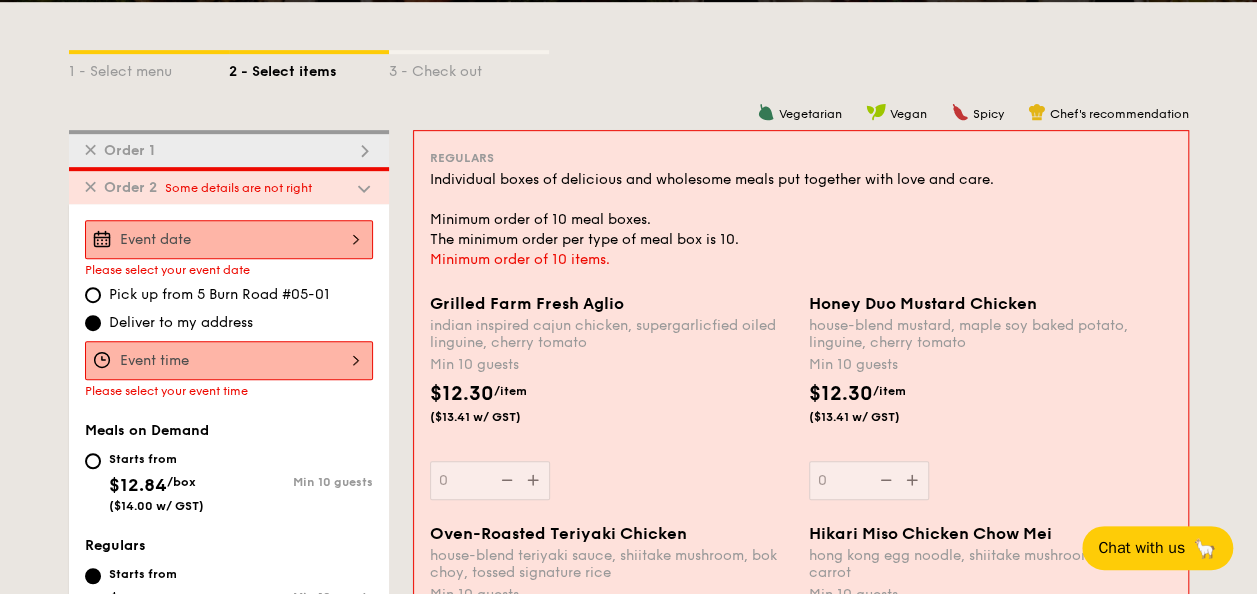 click at bounding box center (229, 239) 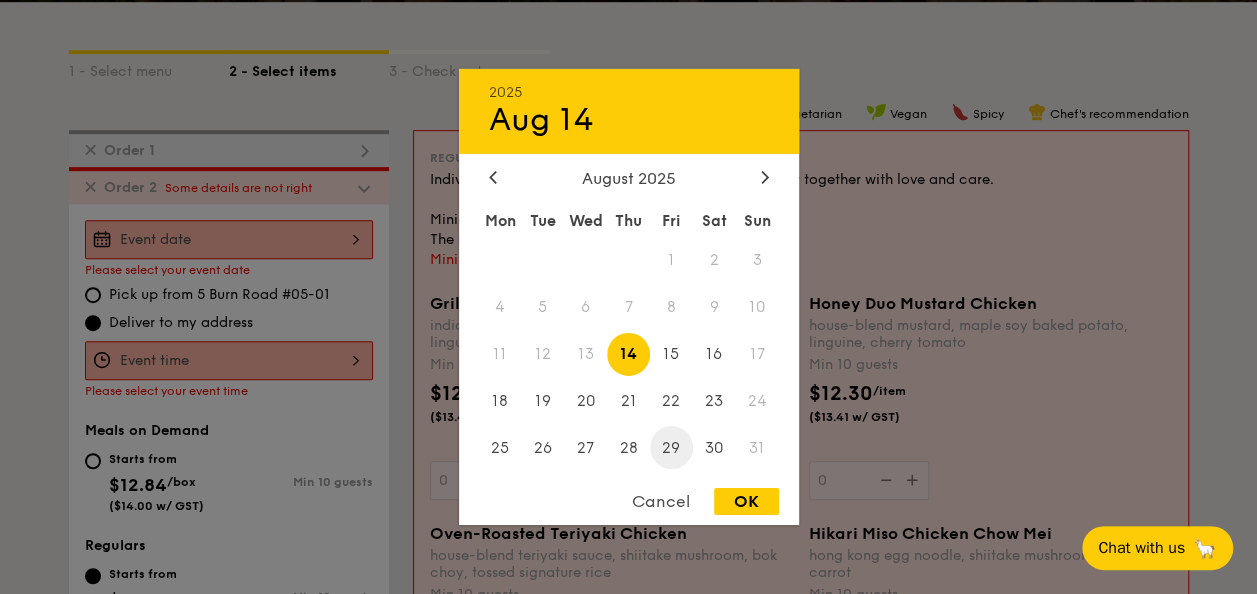 click on "29" at bounding box center (671, 447) 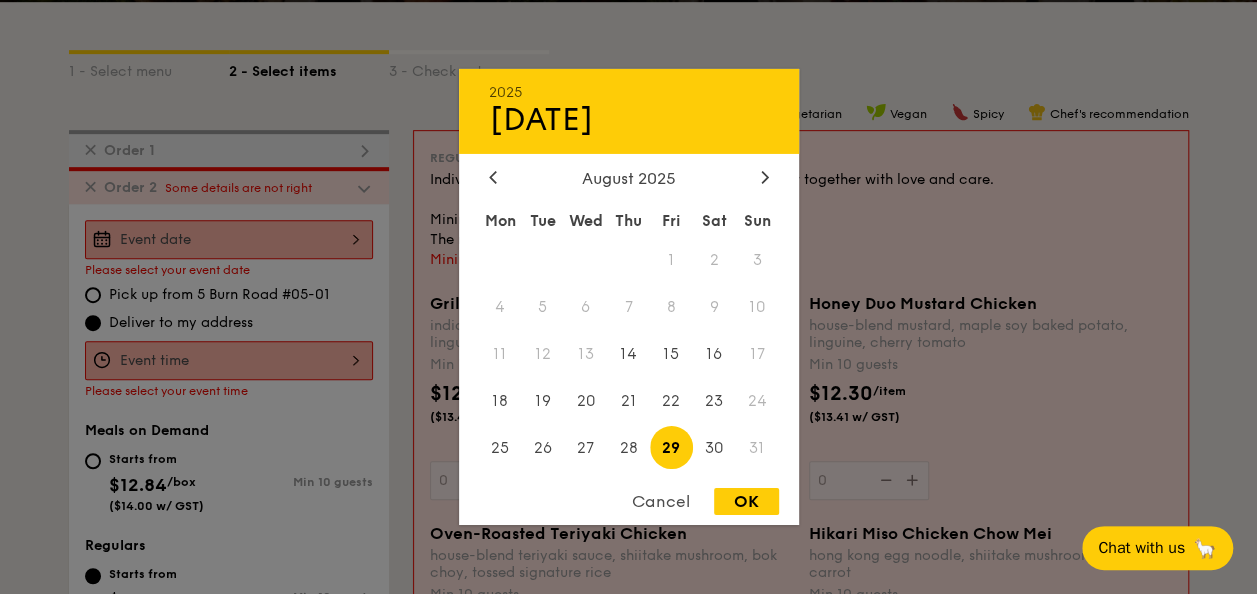 click on "OK" at bounding box center (746, 501) 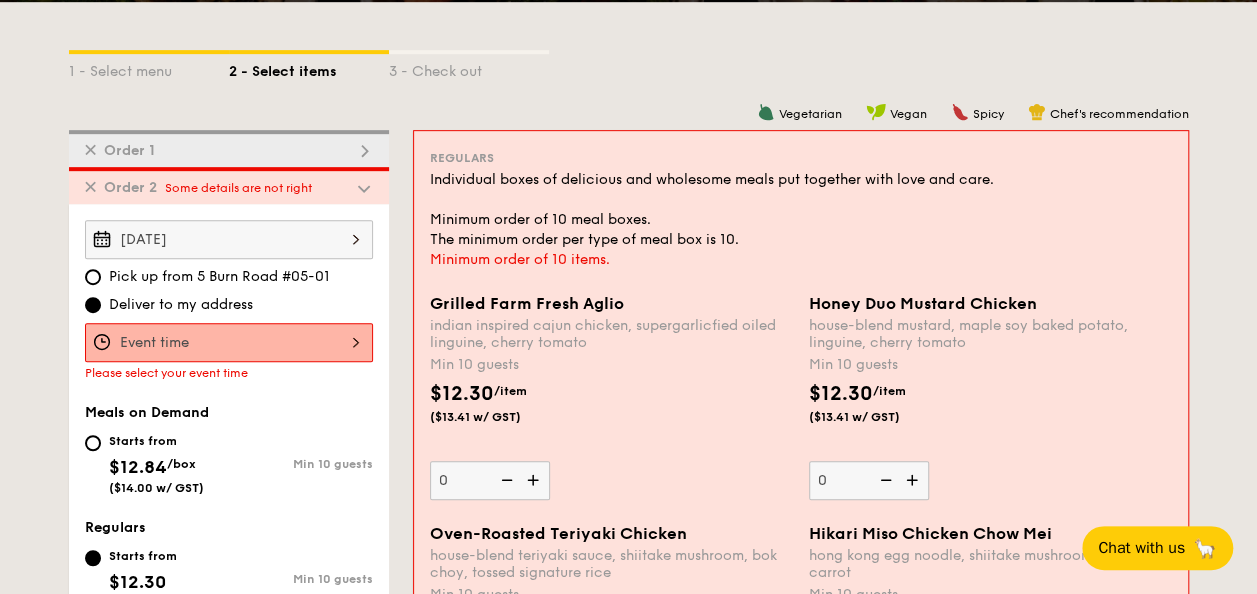 click at bounding box center [229, 342] 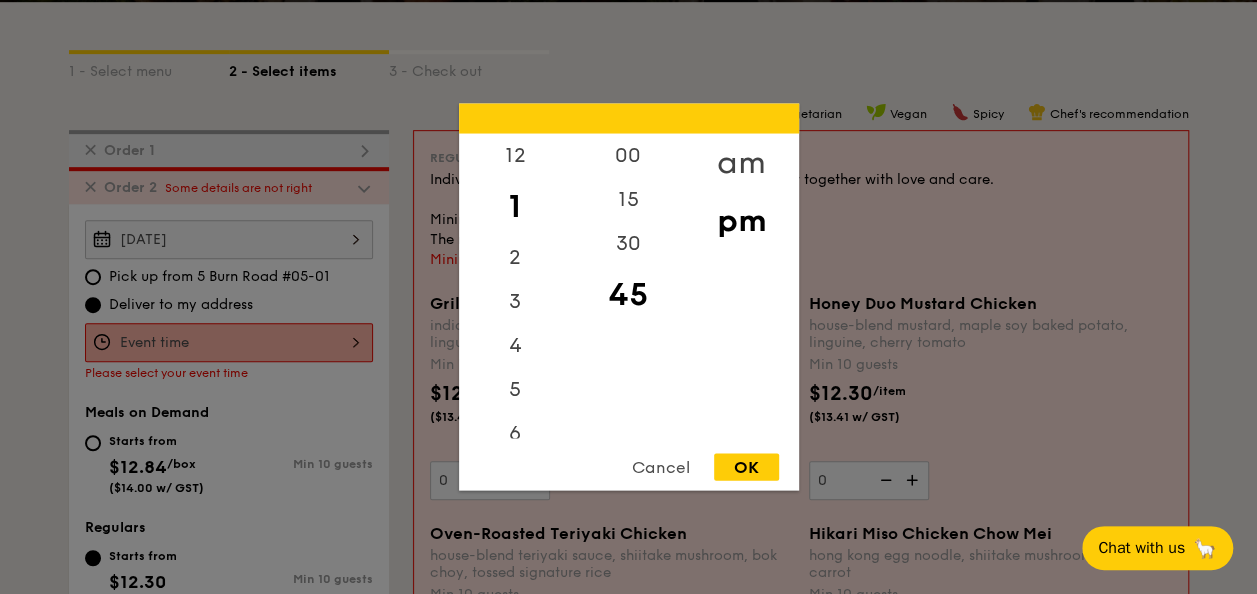 click on "am" at bounding box center [741, 163] 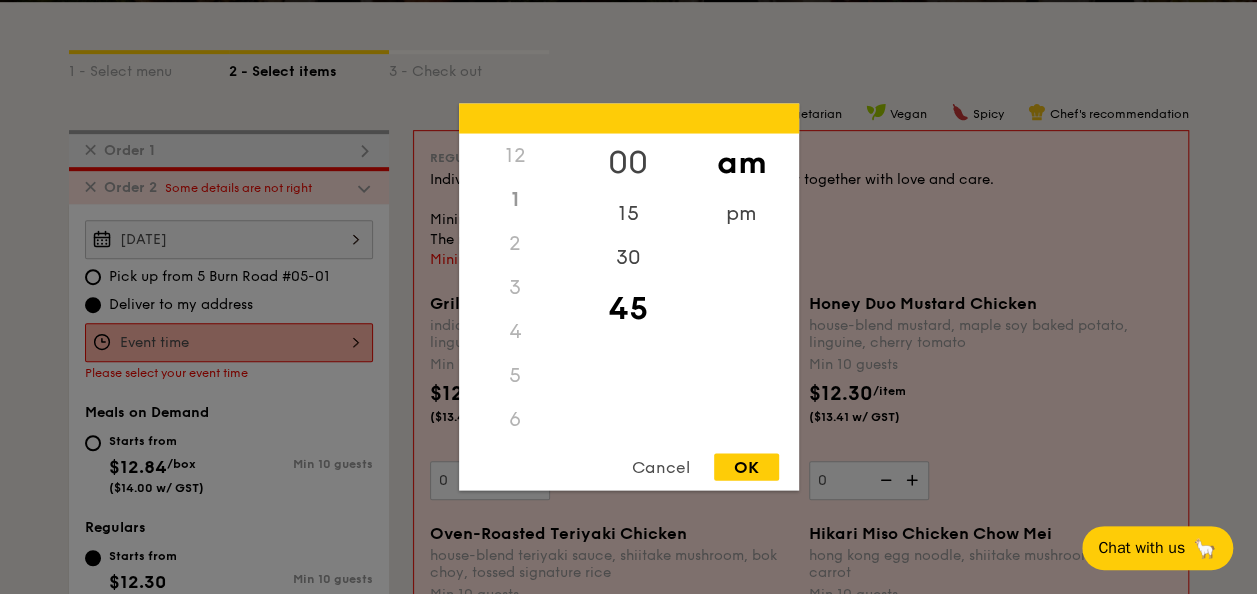 click on "00" at bounding box center (628, 163) 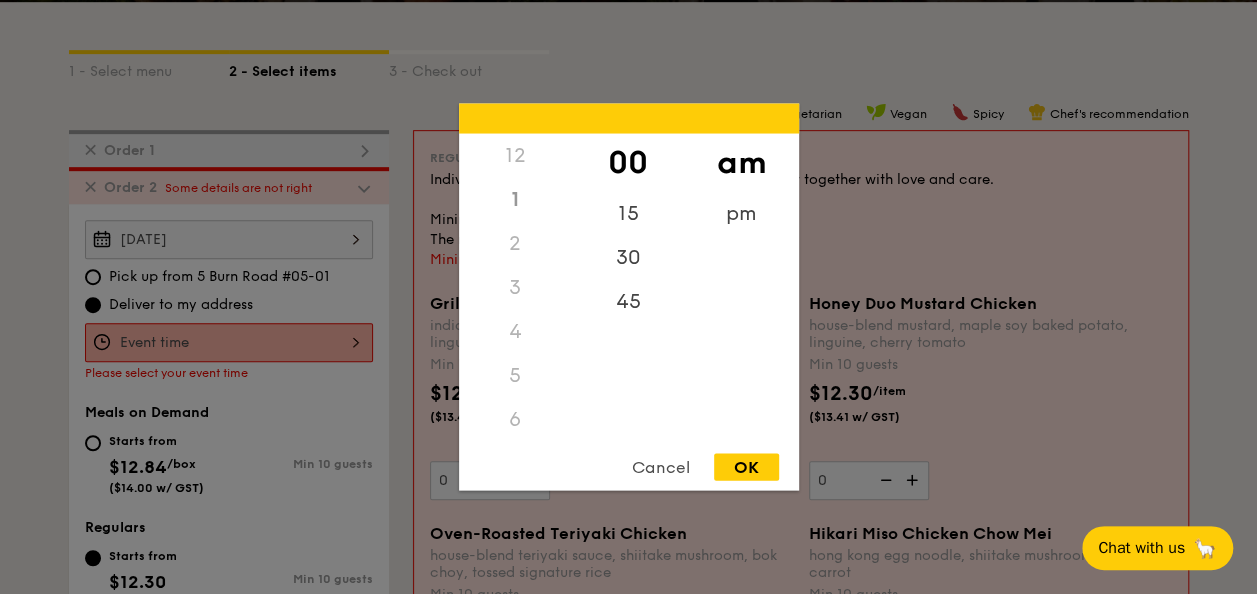scroll, scrollTop: 222, scrollLeft: 0, axis: vertical 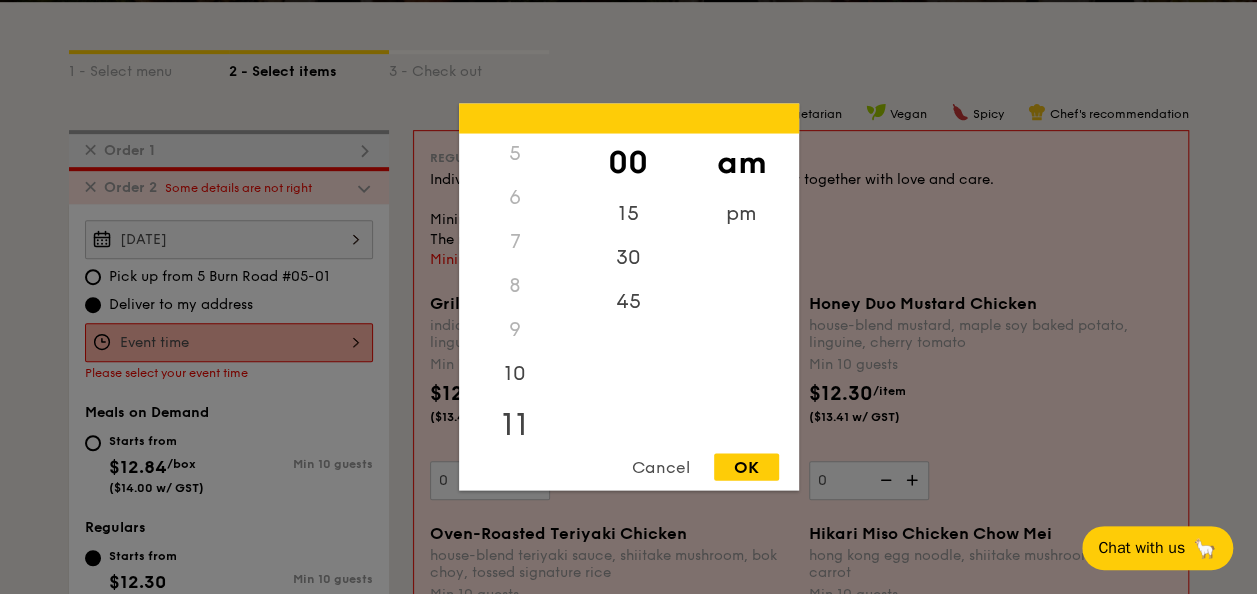 click on "11" at bounding box center [515, 425] 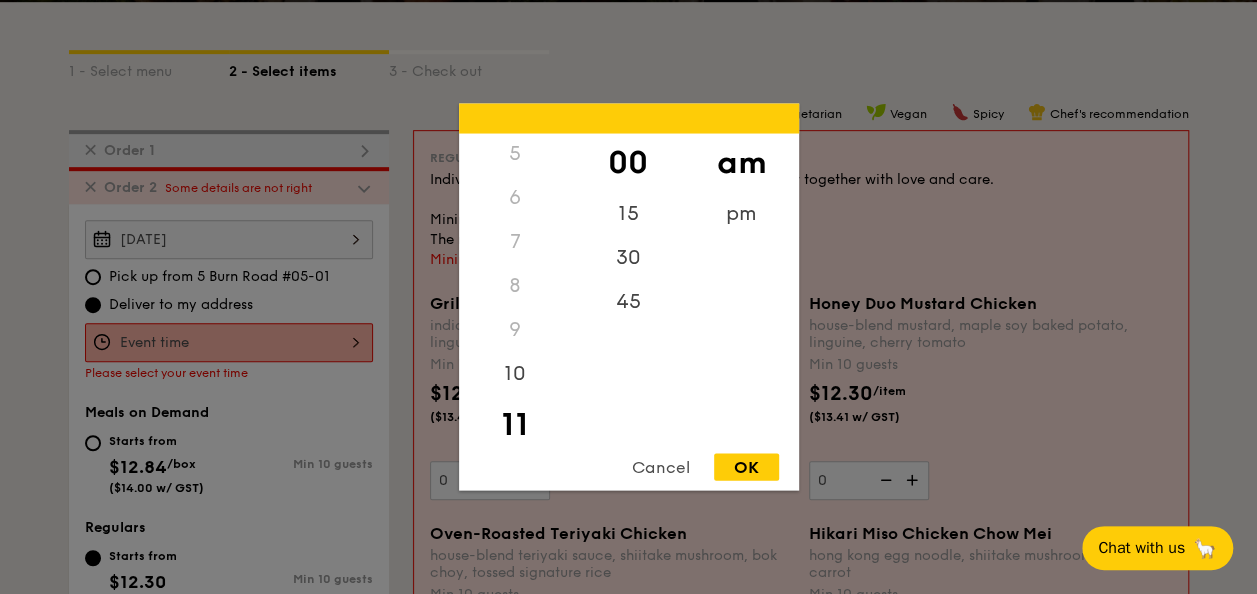 click on "OK" at bounding box center (746, 467) 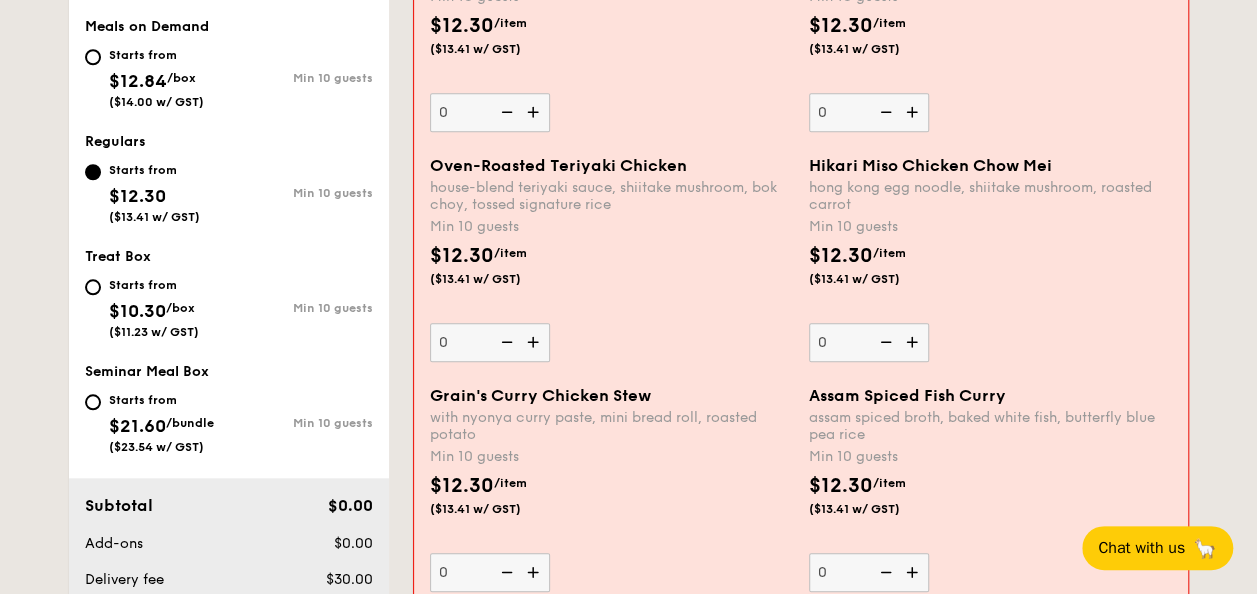scroll, scrollTop: 834, scrollLeft: 0, axis: vertical 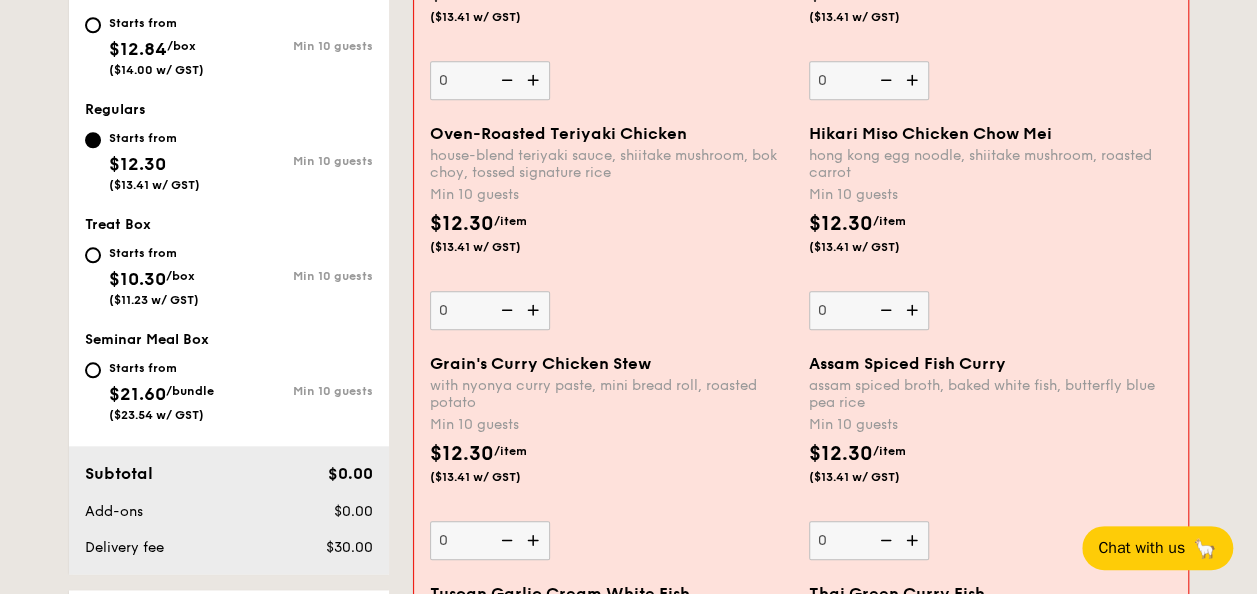 click at bounding box center [914, 310] 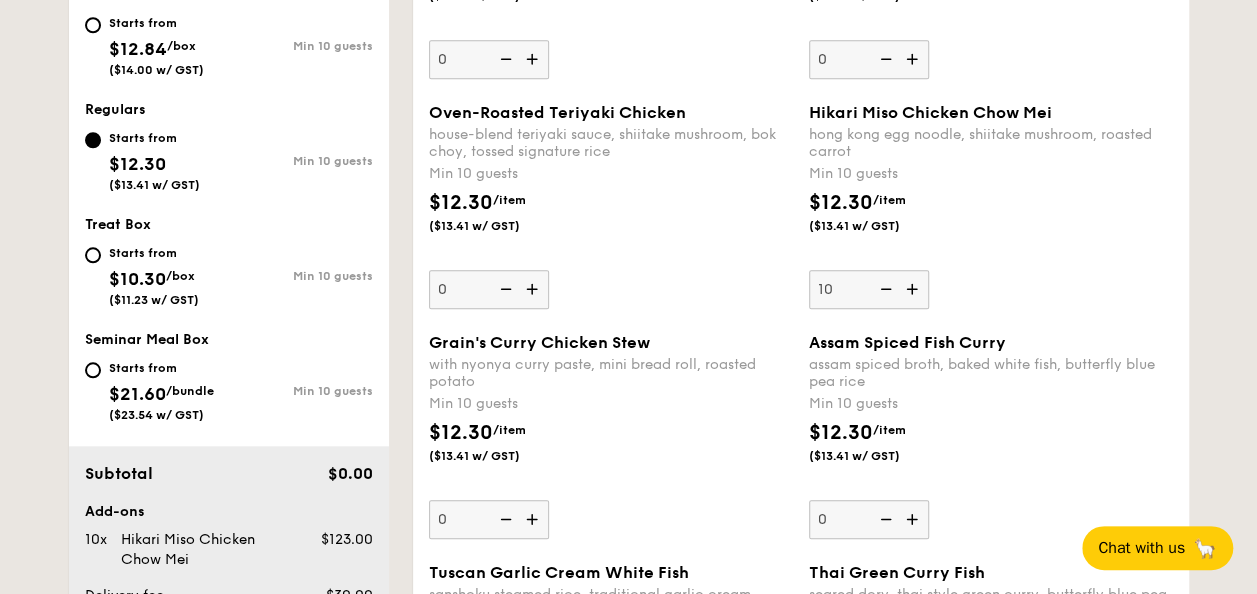 click at bounding box center (534, 289) 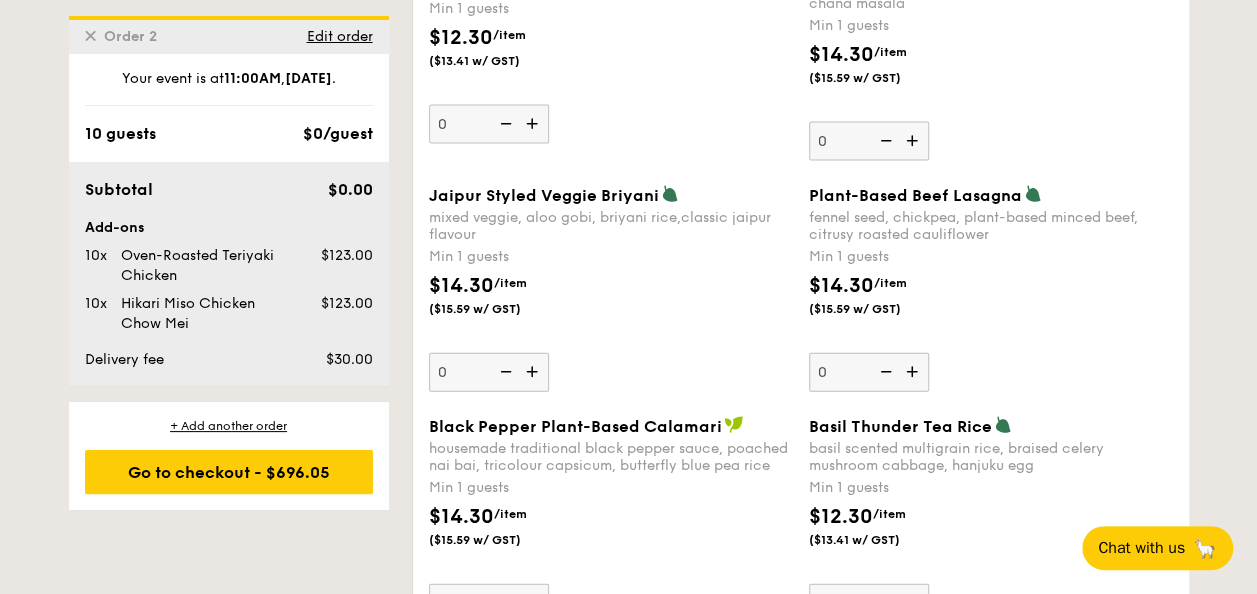 scroll, scrollTop: 2134, scrollLeft: 0, axis: vertical 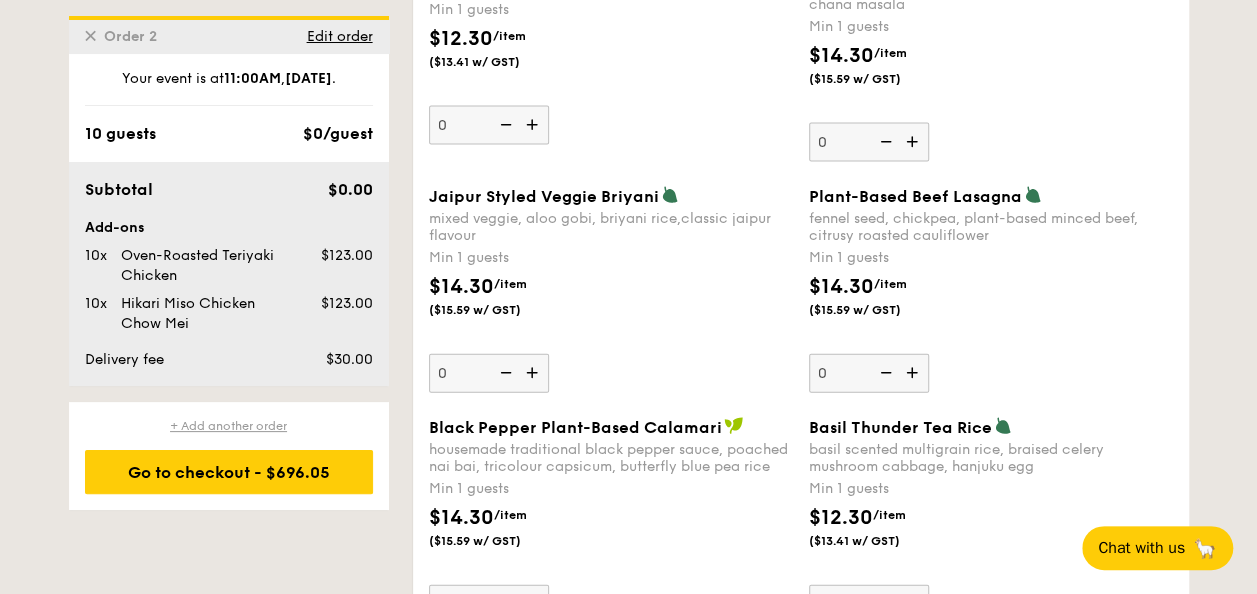 click on "+ Add another order" at bounding box center [229, 426] 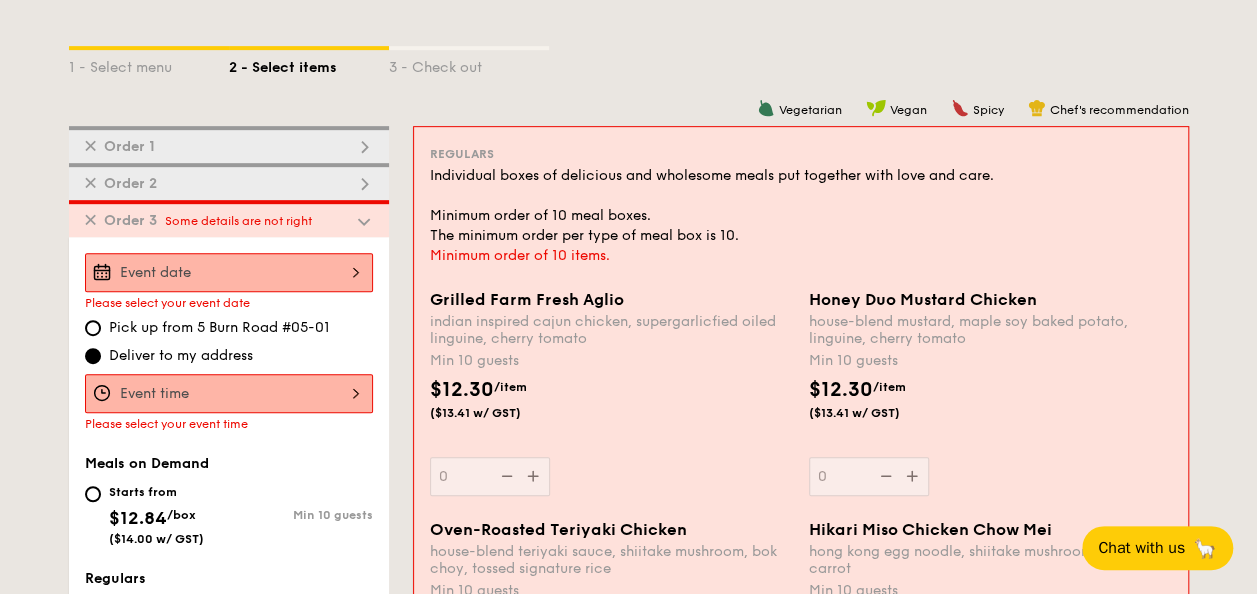 scroll, scrollTop: 407, scrollLeft: 0, axis: vertical 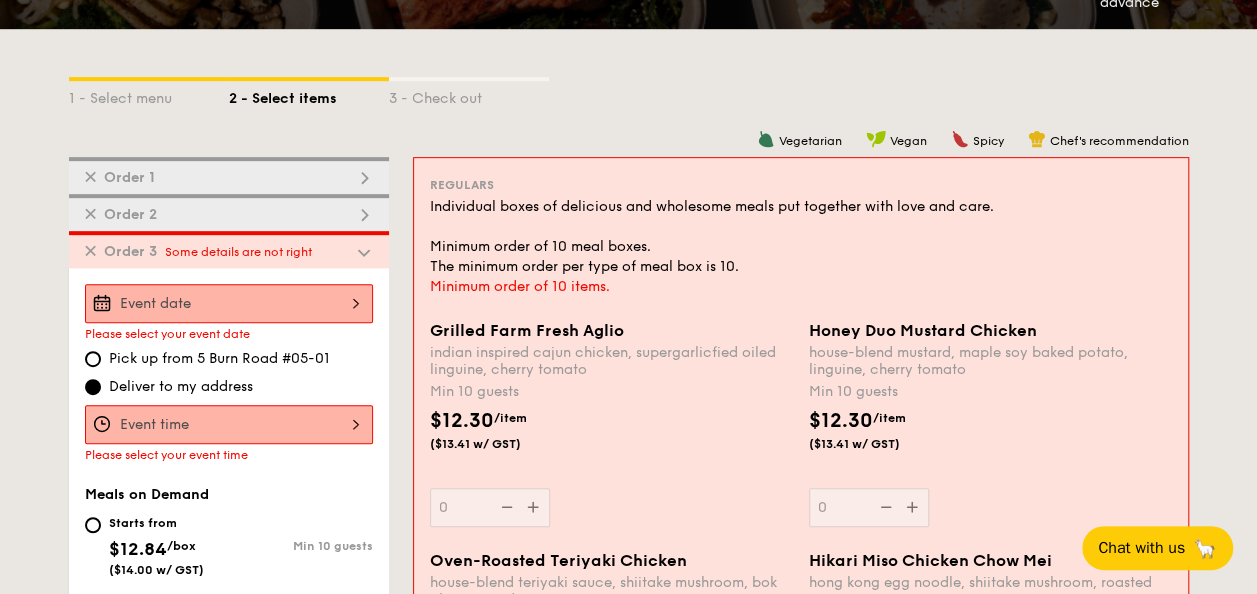 click on "✕
Order 1" at bounding box center (229, 175) 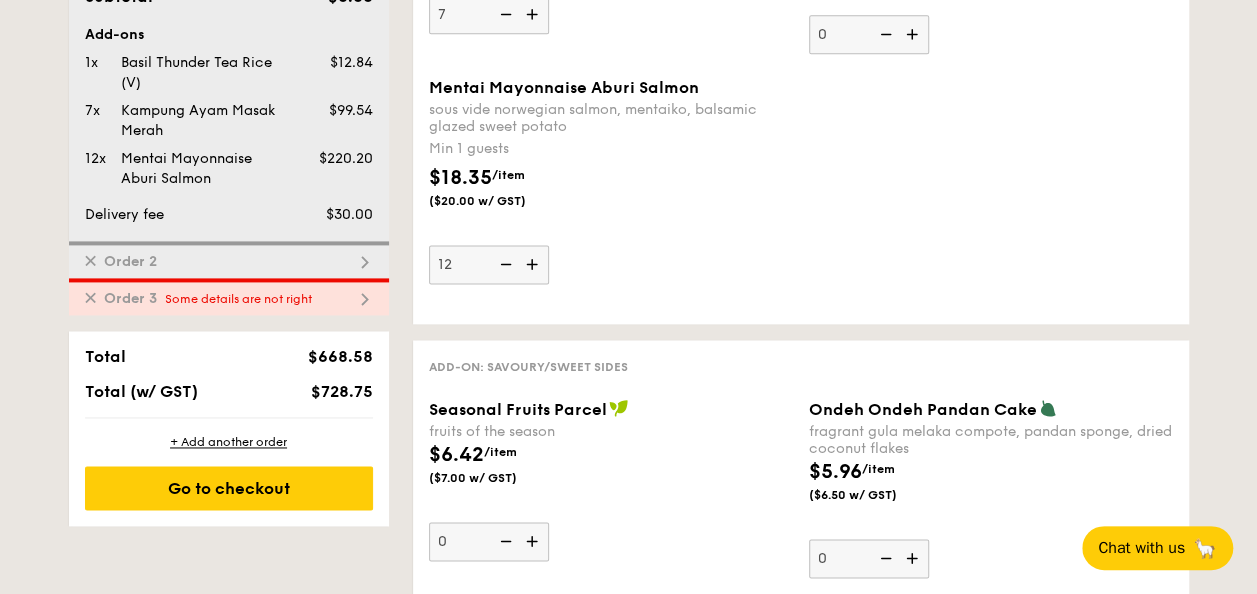 scroll, scrollTop: 1334, scrollLeft: 0, axis: vertical 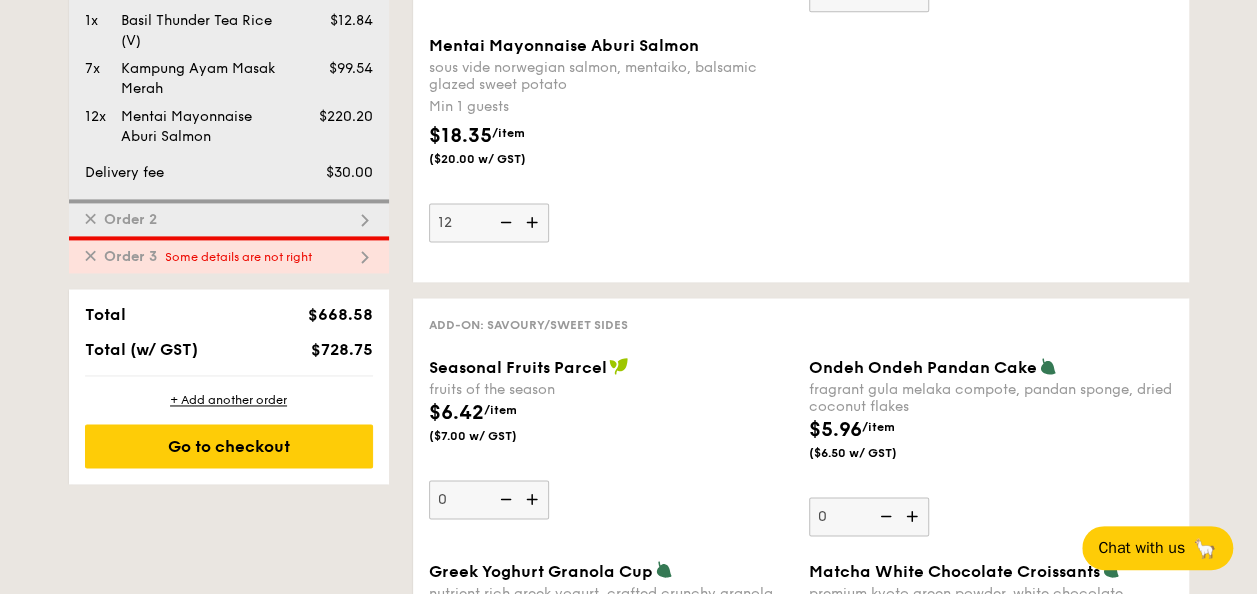click on "Some details are not right" at bounding box center [238, 257] 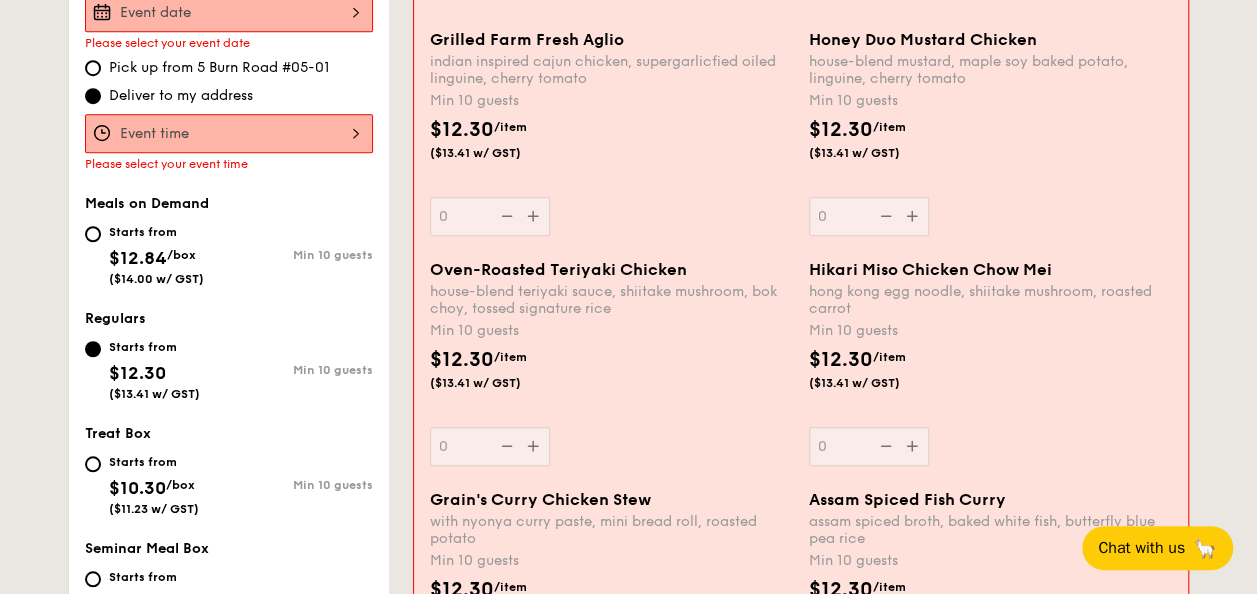 scroll, scrollTop: 607, scrollLeft: 0, axis: vertical 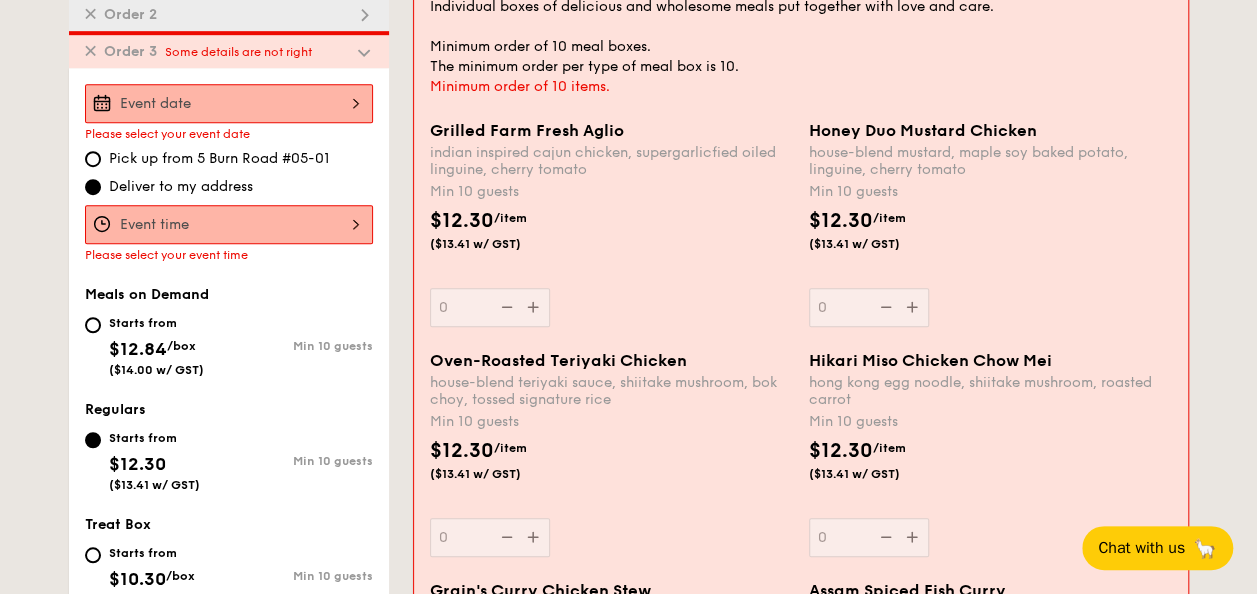 click at bounding box center (229, 103) 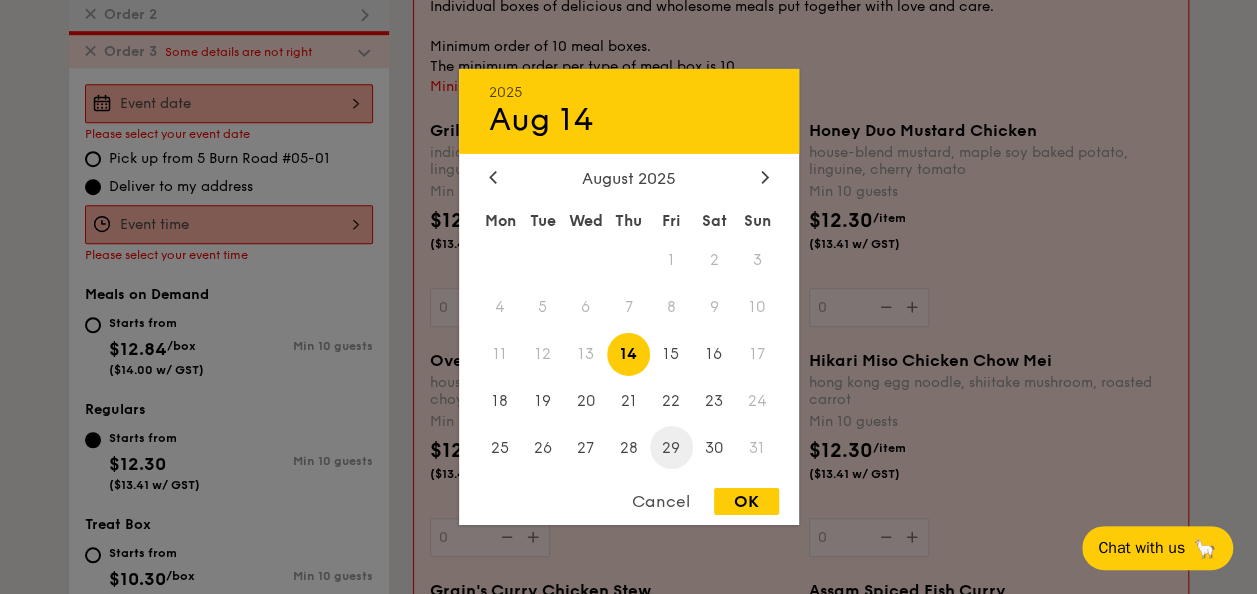 click on "29" at bounding box center [671, 447] 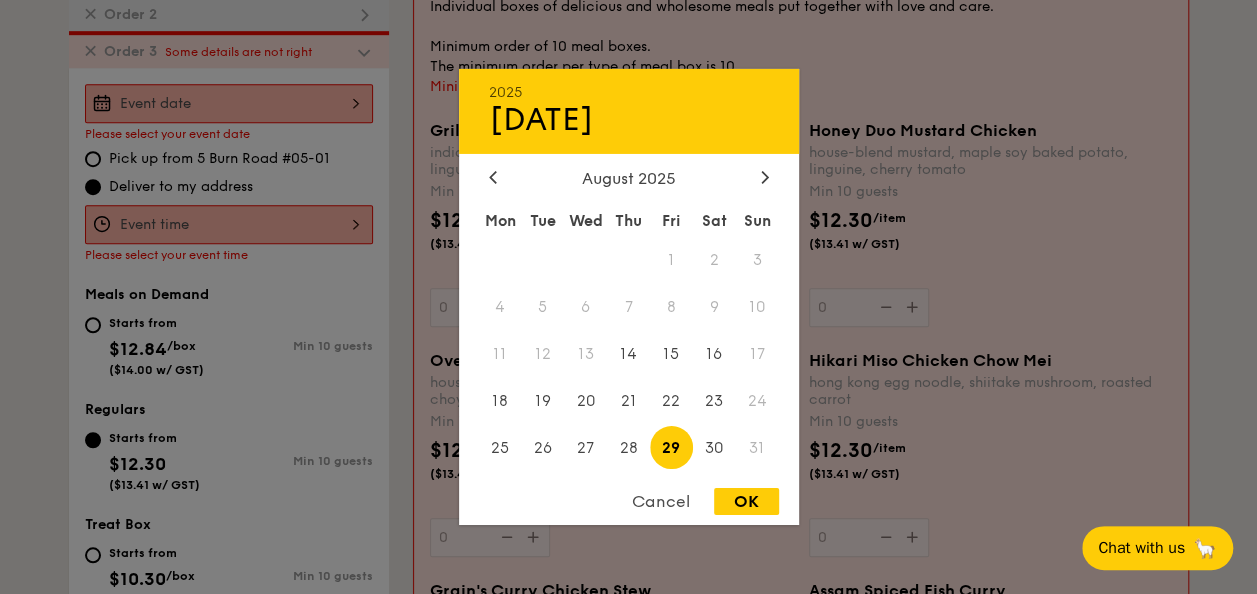 click on "OK" at bounding box center (746, 501) 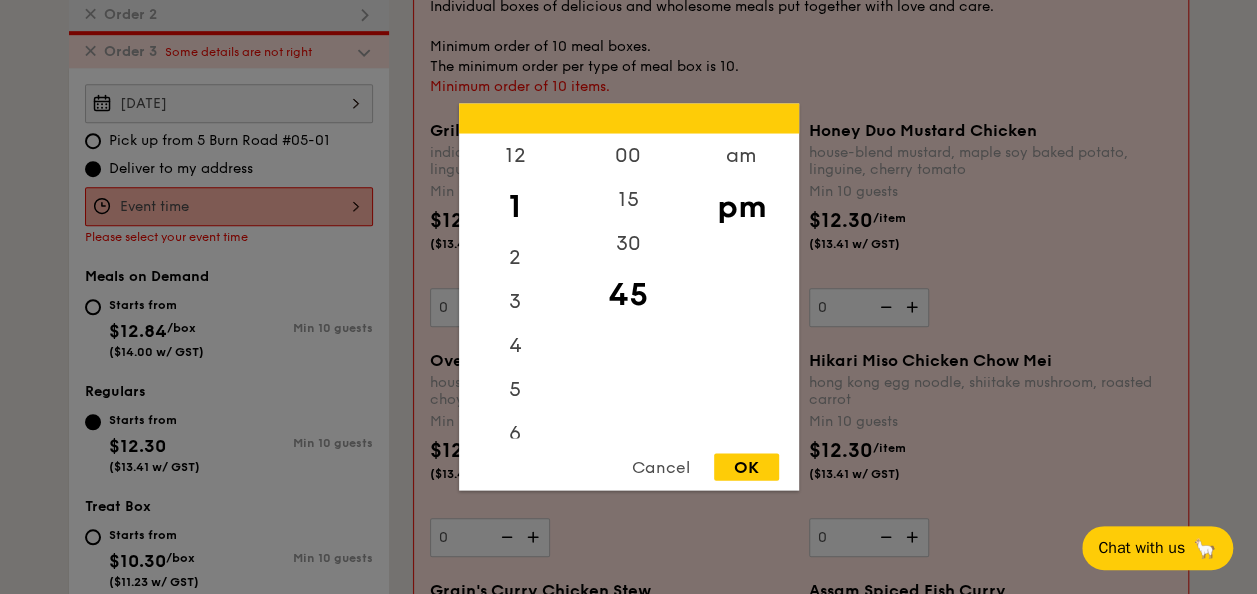 click on "12 1 2 3 4 5 6 7 8 9 10 11   00 15 30 45   am   pm   Cancel   OK" at bounding box center [229, 206] 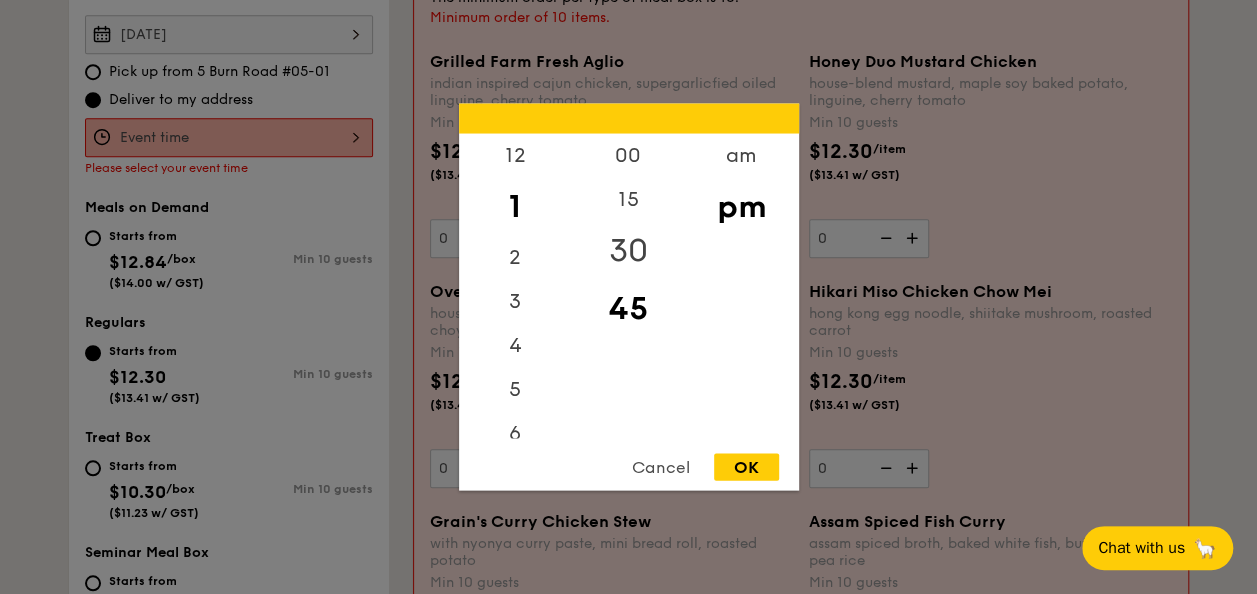 scroll, scrollTop: 707, scrollLeft: 0, axis: vertical 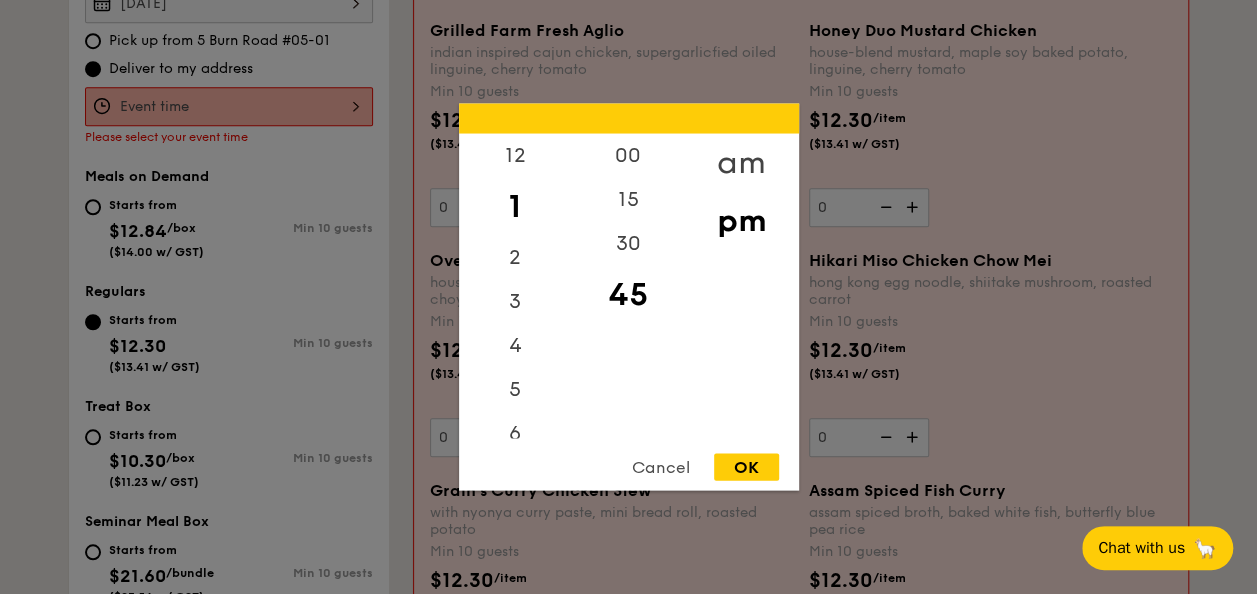 click on "am" at bounding box center (741, 163) 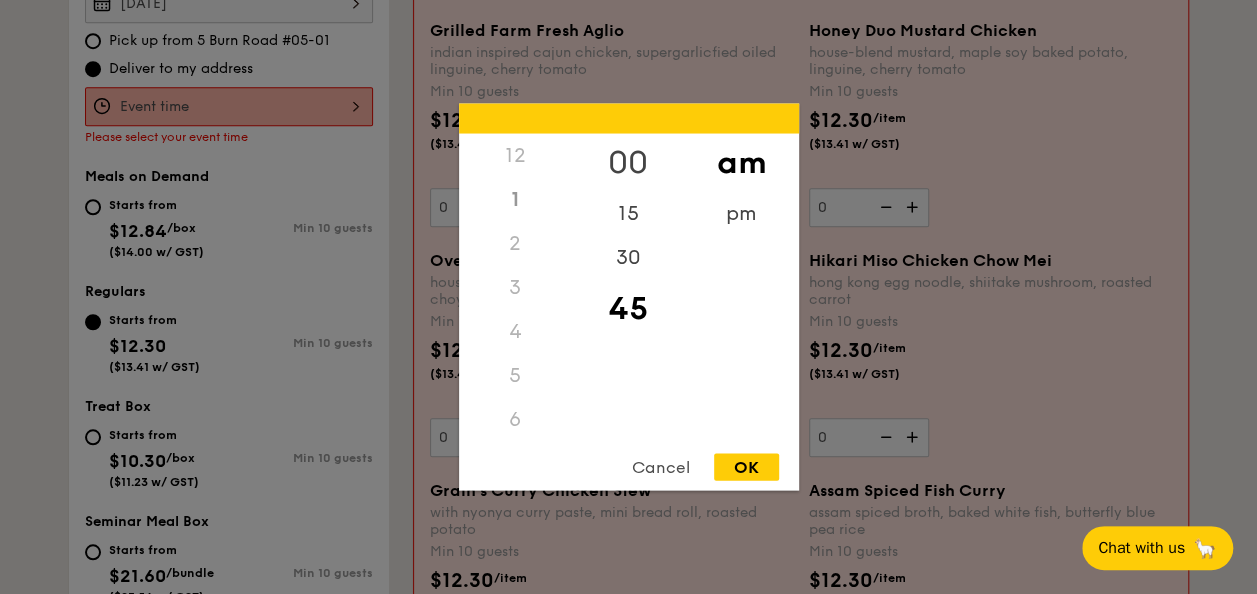 click on "00" at bounding box center [628, 163] 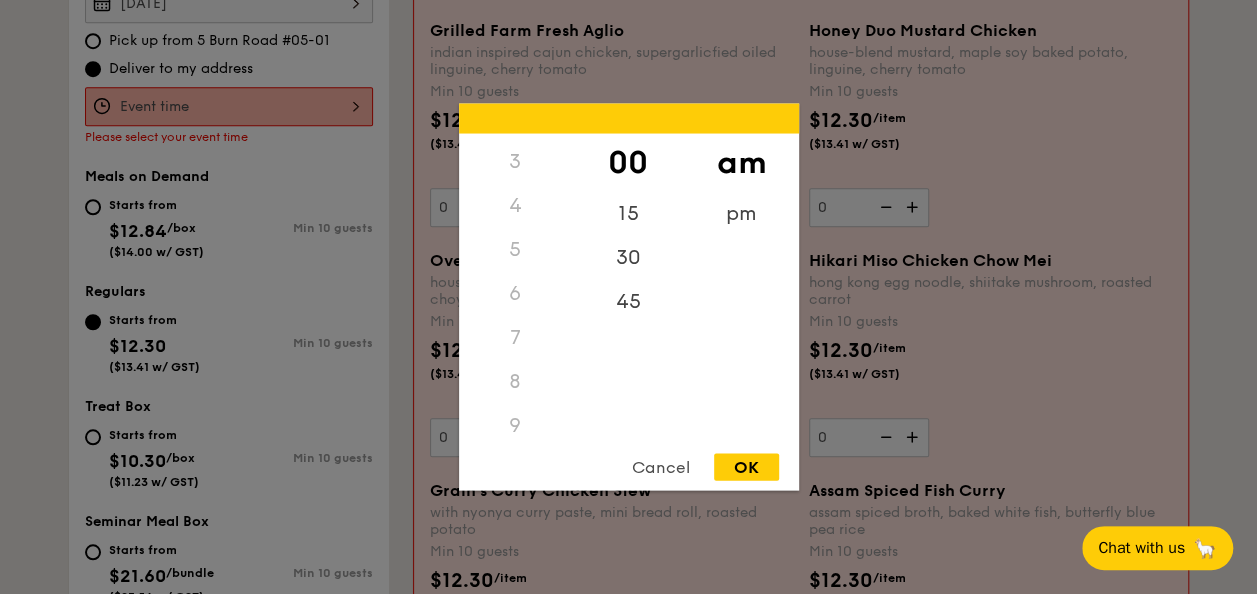 scroll, scrollTop: 222, scrollLeft: 0, axis: vertical 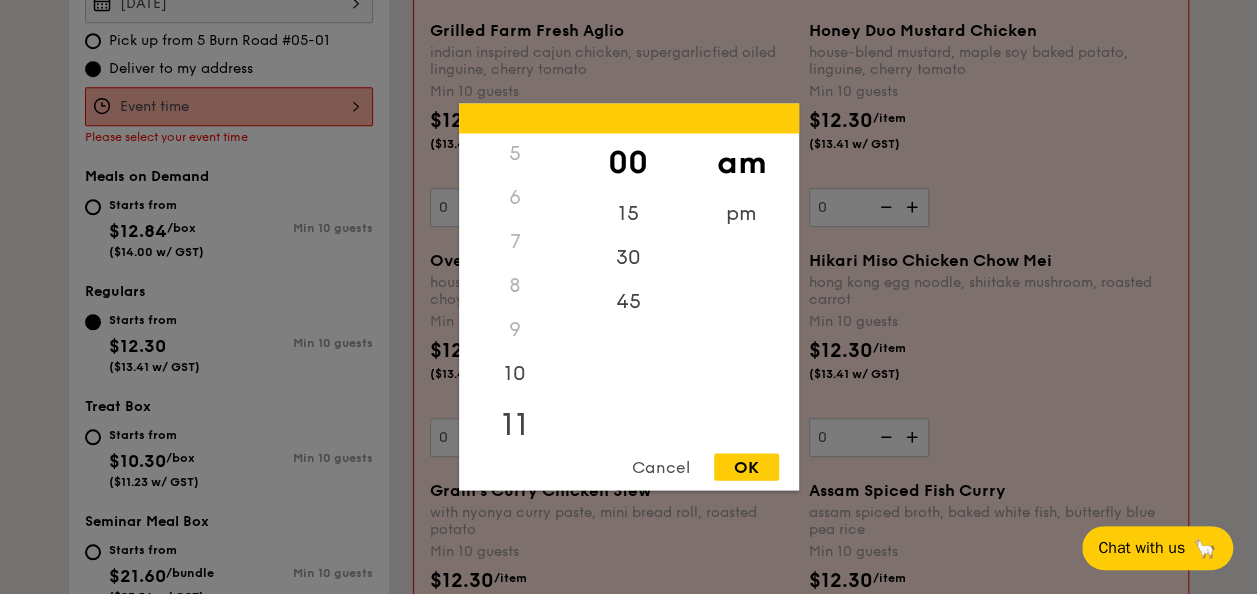 click on "11" at bounding box center (515, 425) 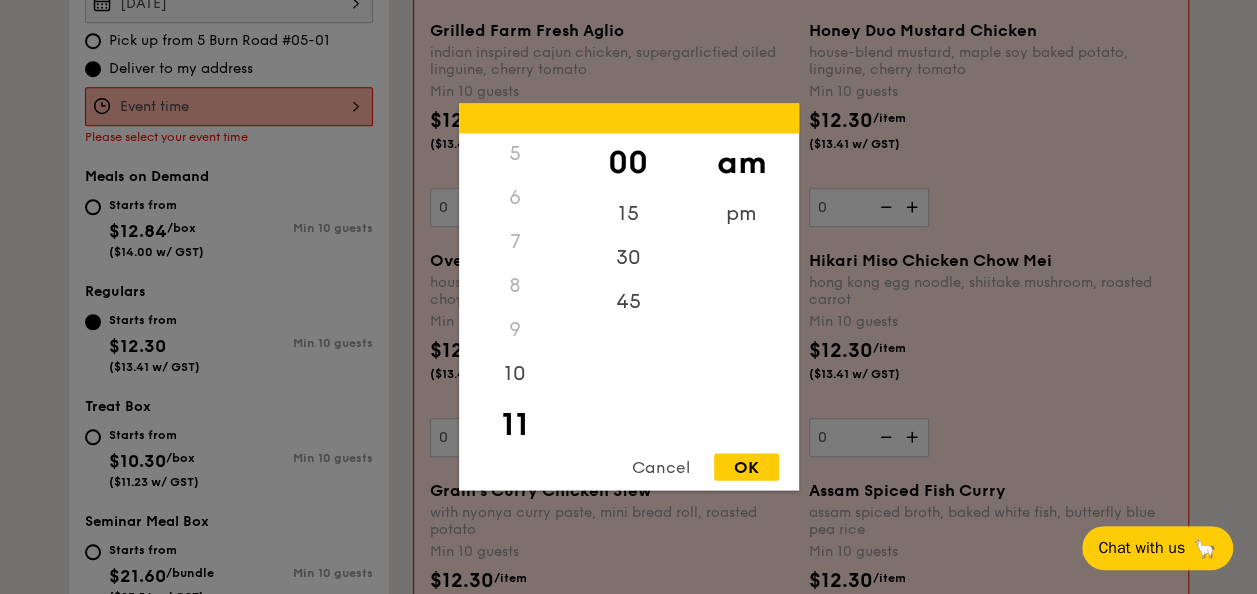 click on "OK" at bounding box center (746, 467) 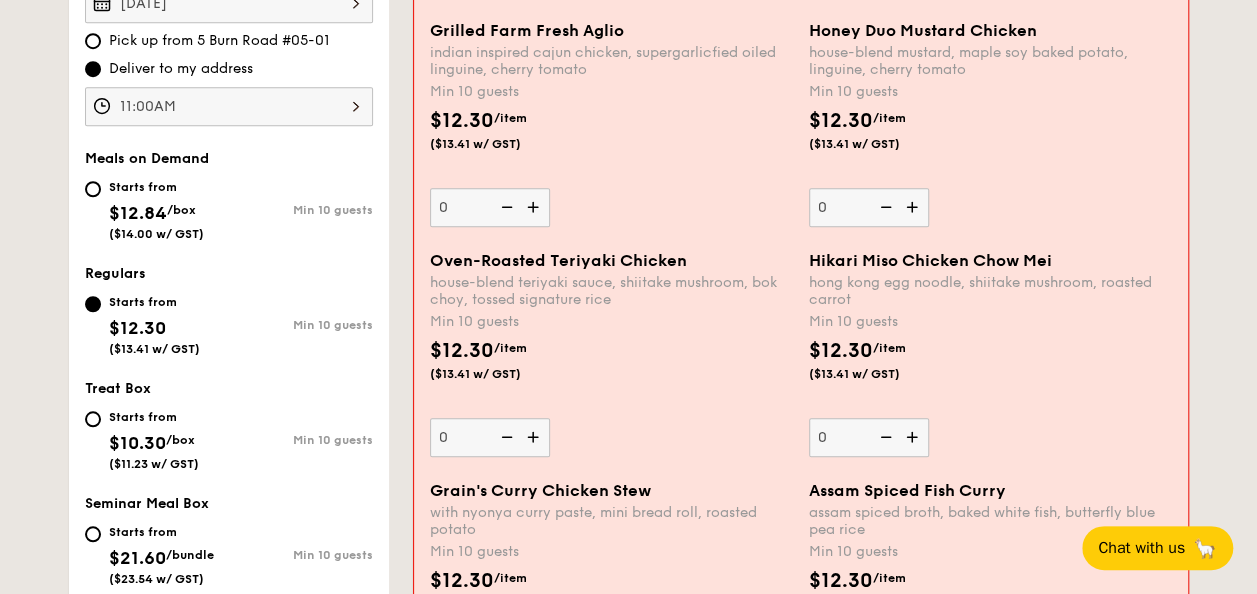 click on "Starts from
$10.30
/box
($11.23 w/ GST)" at bounding box center [157, 438] 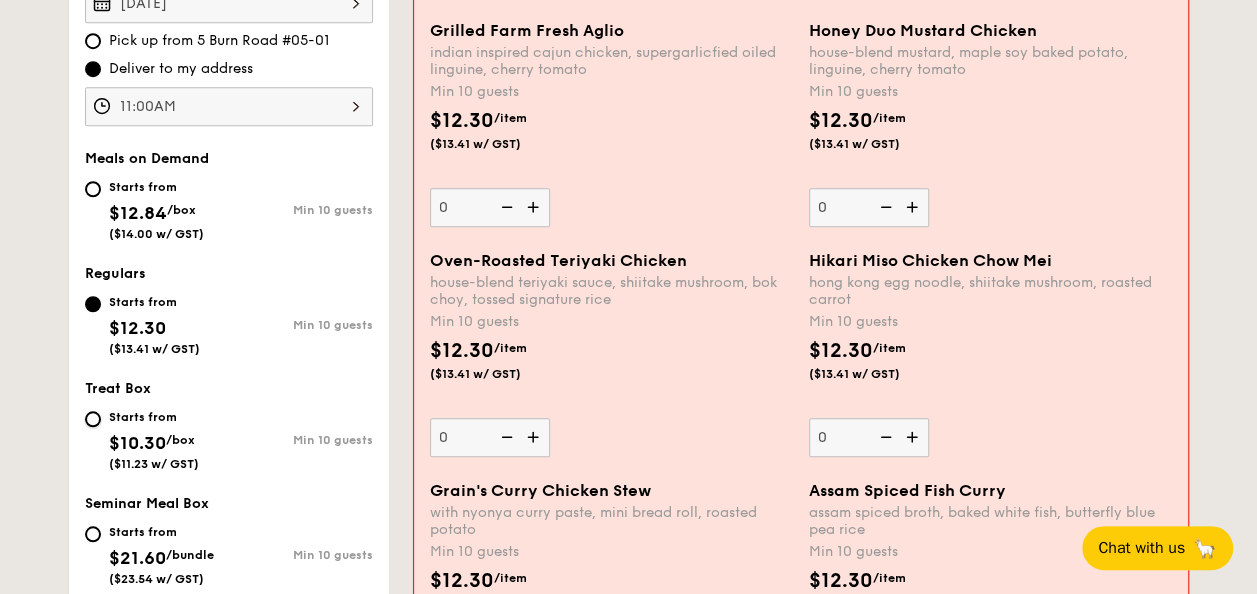 click on "Starts from
$10.30
/box
($11.23 w/ GST)
Min 10 guests" at bounding box center [93, 419] 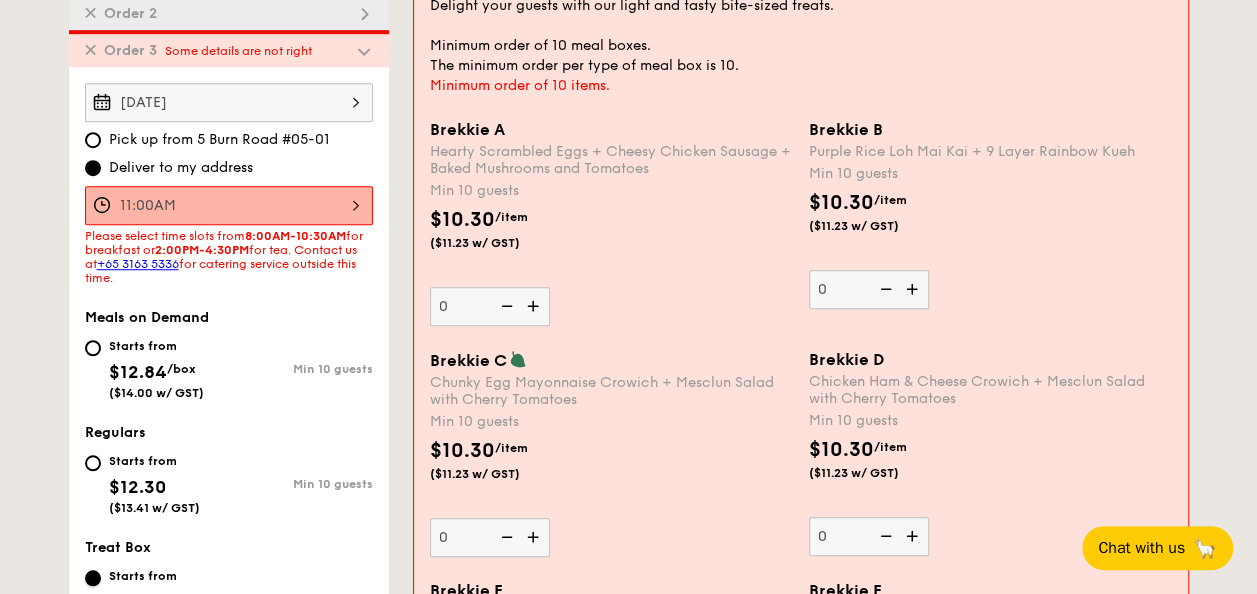 scroll, scrollTop: 507, scrollLeft: 0, axis: vertical 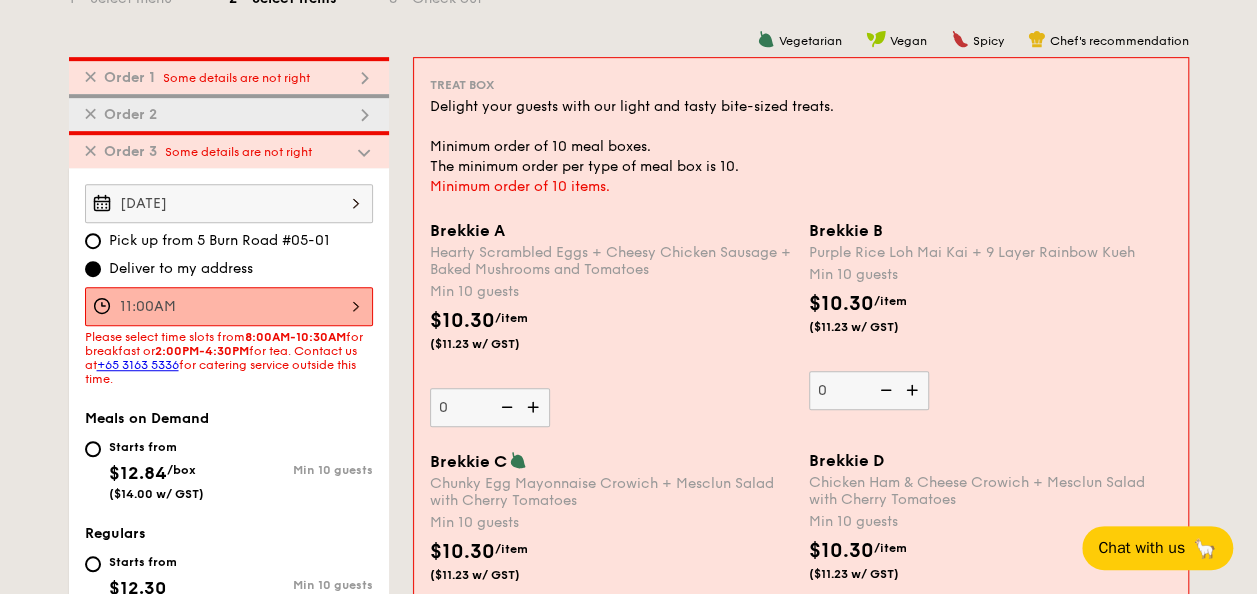 click on "11:00AM" at bounding box center (229, 306) 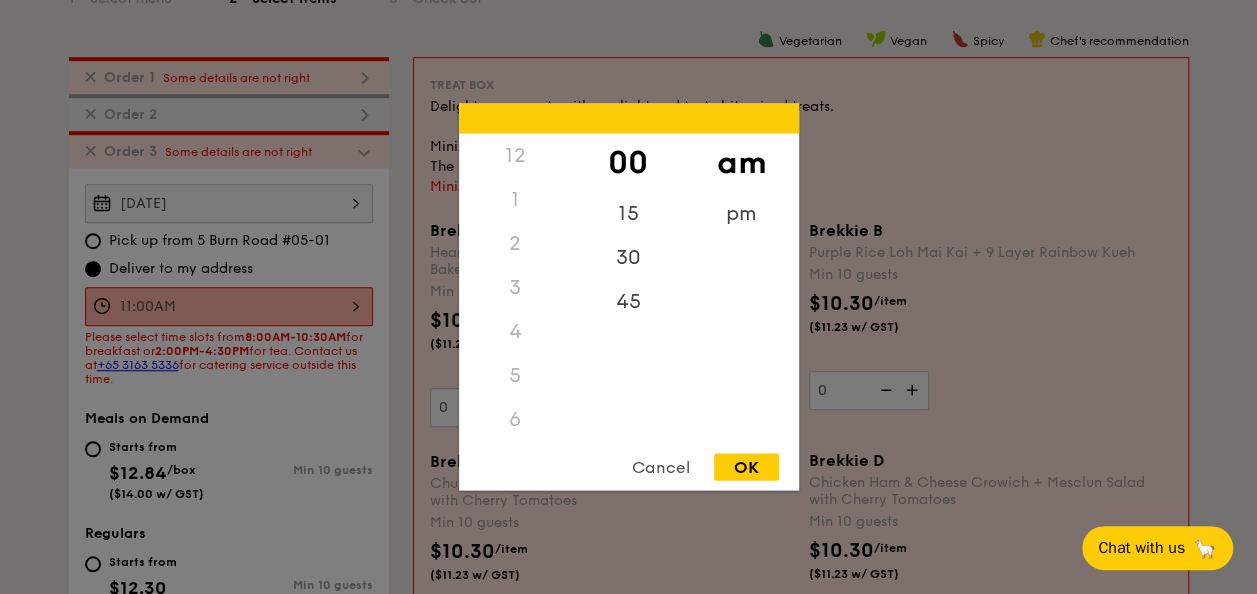 scroll, scrollTop: 236, scrollLeft: 0, axis: vertical 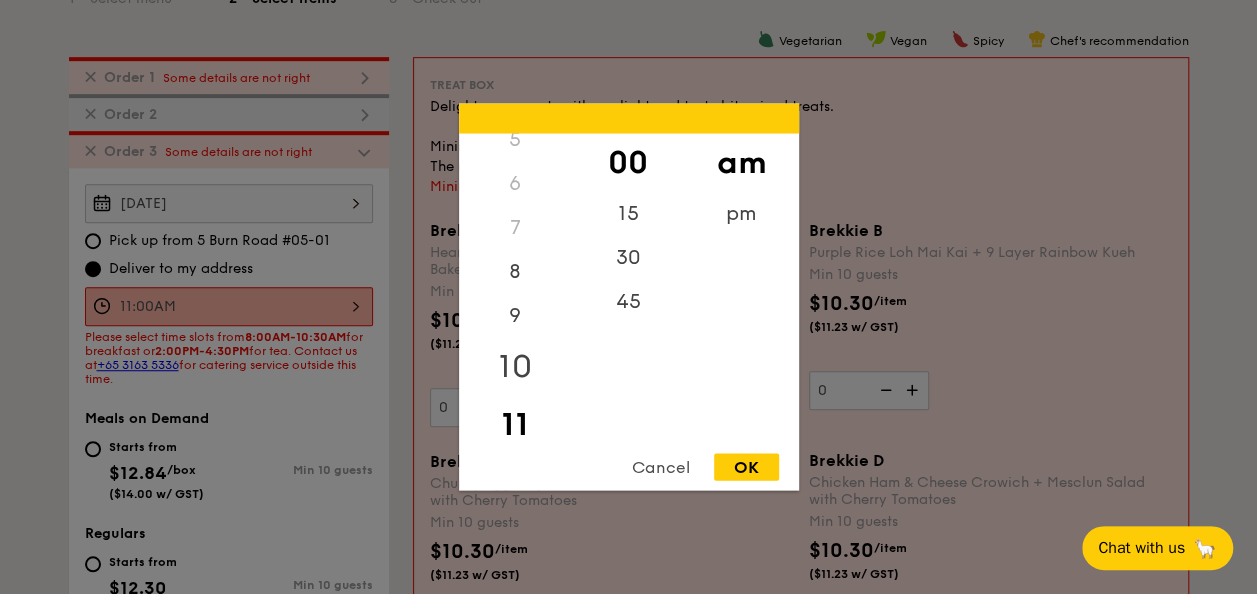 click on "10" at bounding box center (515, 367) 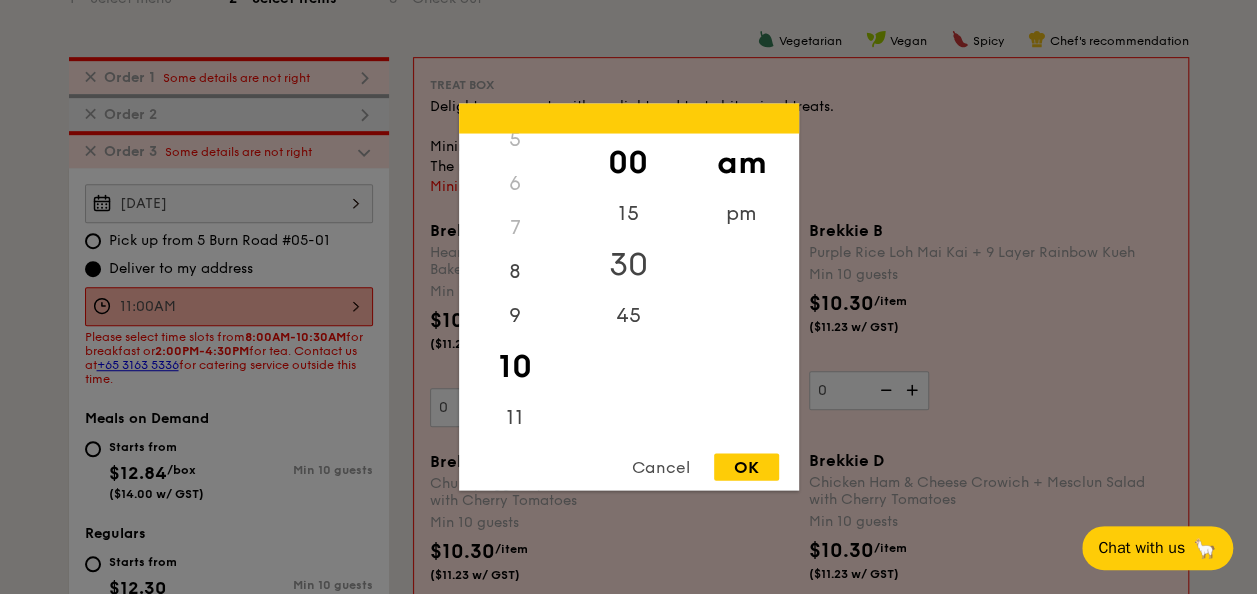 click on "30" at bounding box center [628, 265] 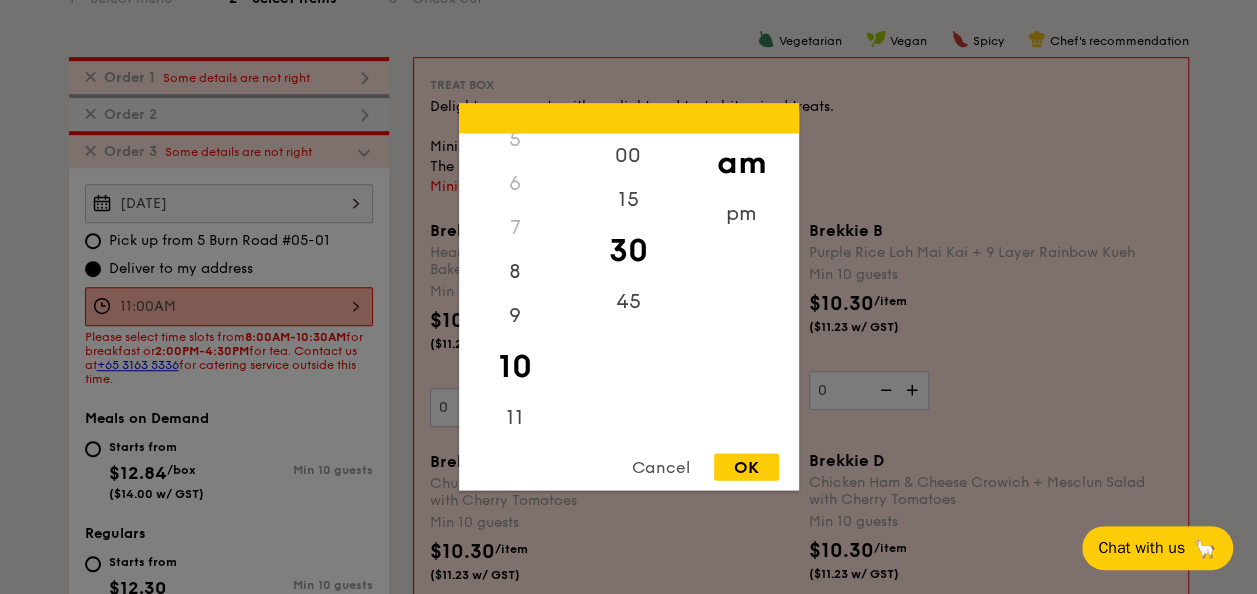 click on "OK" at bounding box center (746, 467) 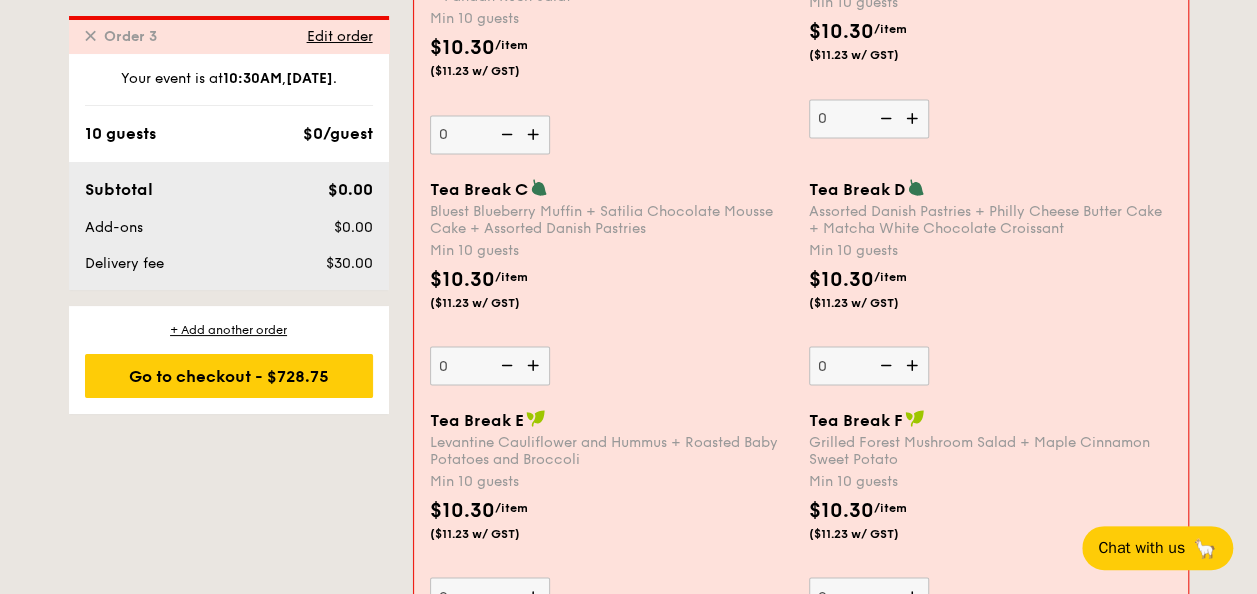 scroll, scrollTop: 1707, scrollLeft: 0, axis: vertical 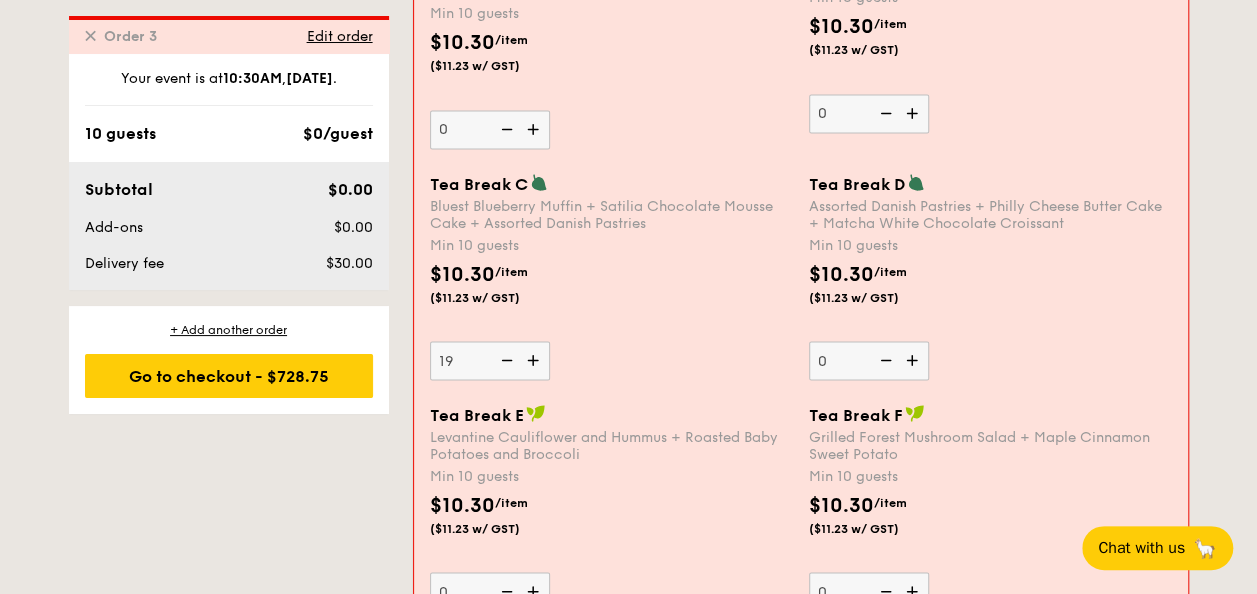 type on "19" 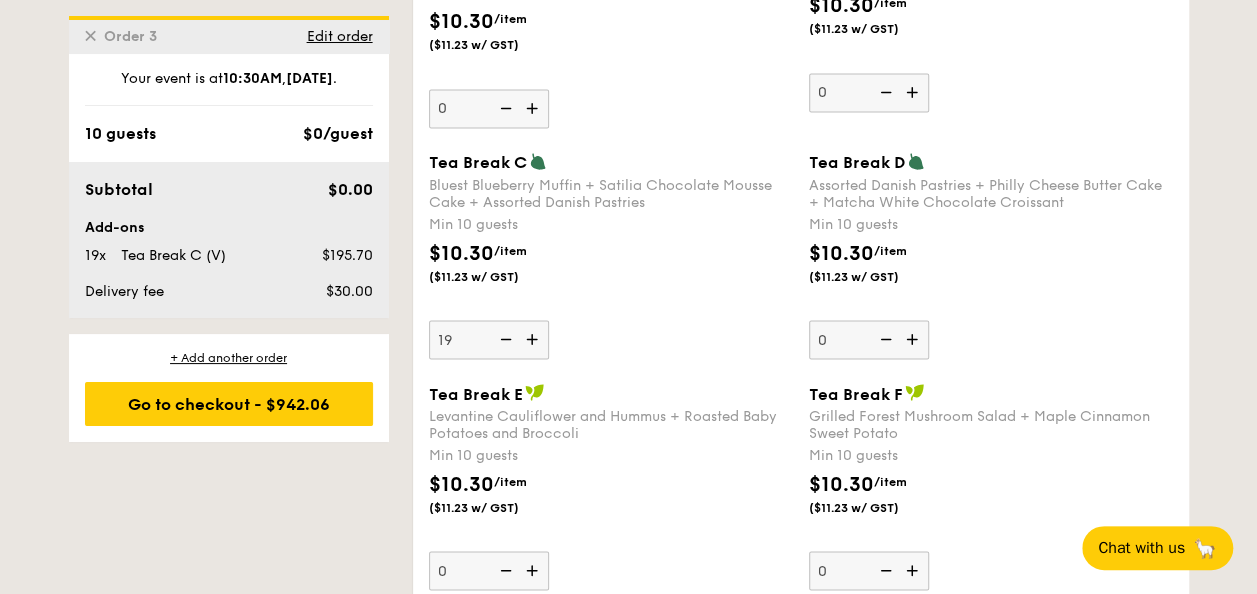 scroll, scrollTop: 1686, scrollLeft: 0, axis: vertical 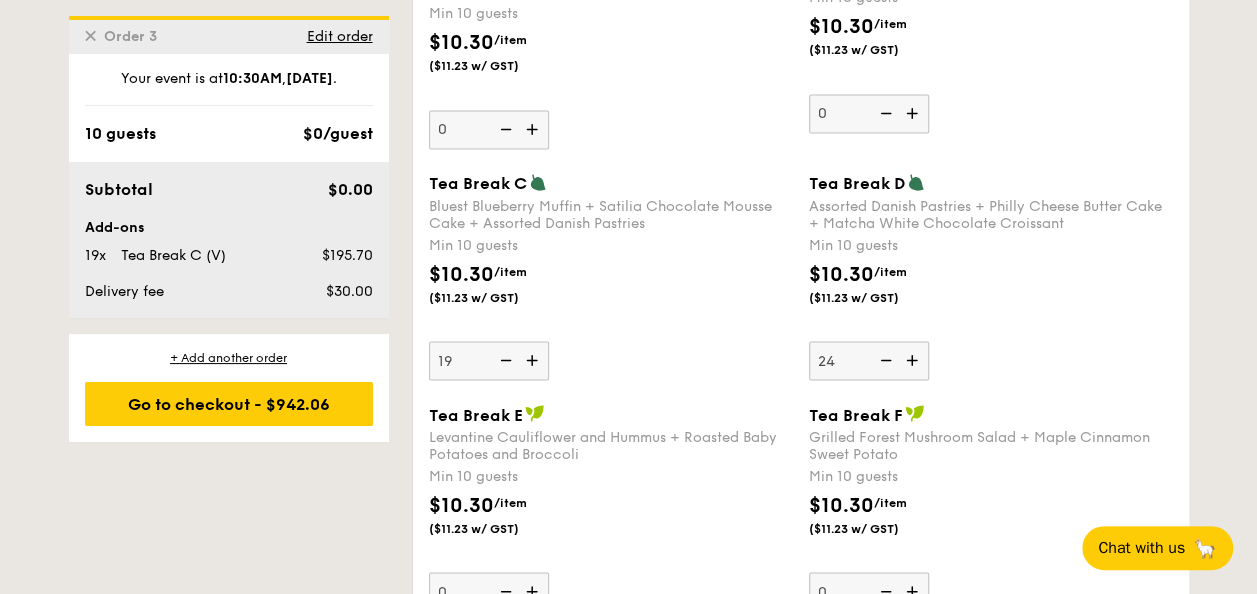 type on "24" 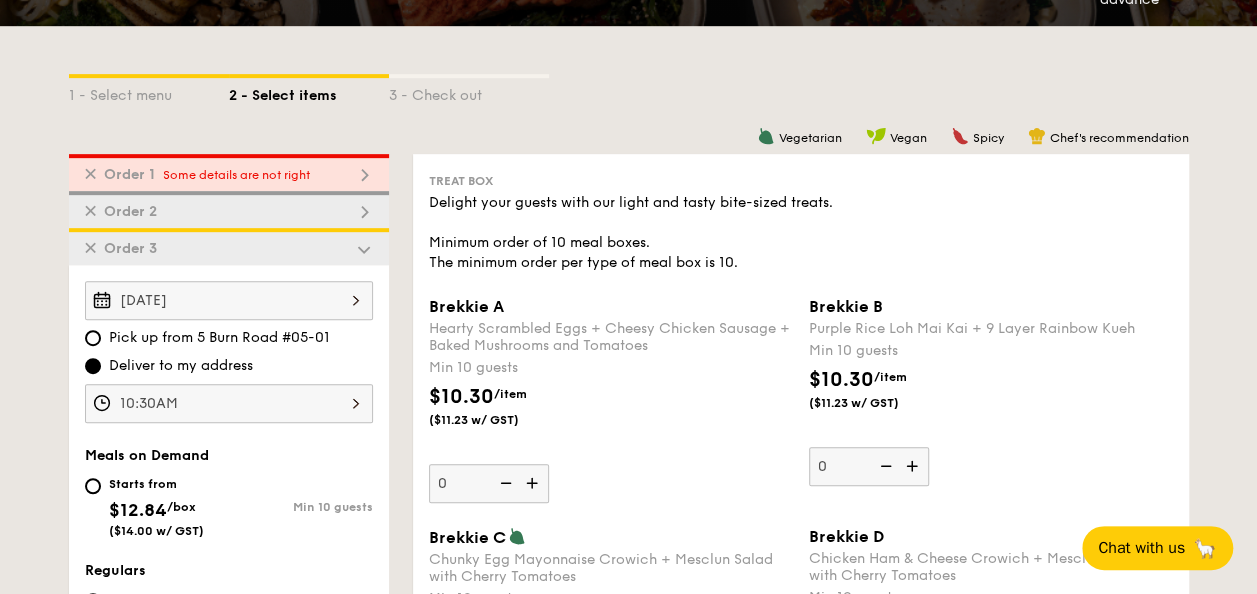 scroll, scrollTop: 286, scrollLeft: 0, axis: vertical 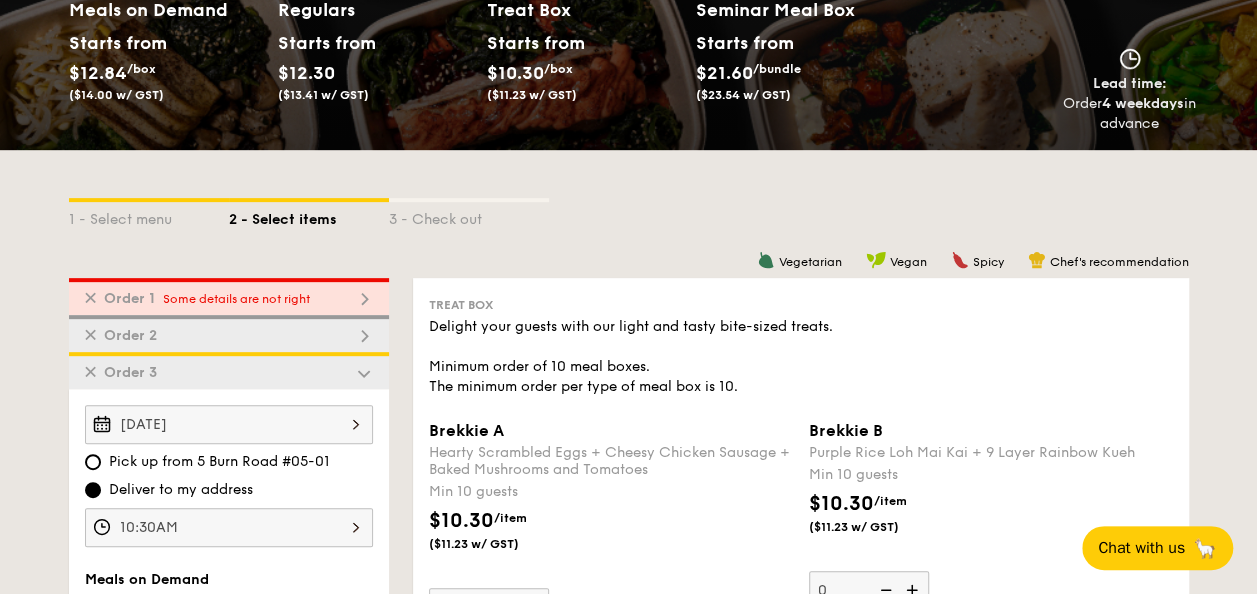 click on "Some details are not right" at bounding box center [236, 299] 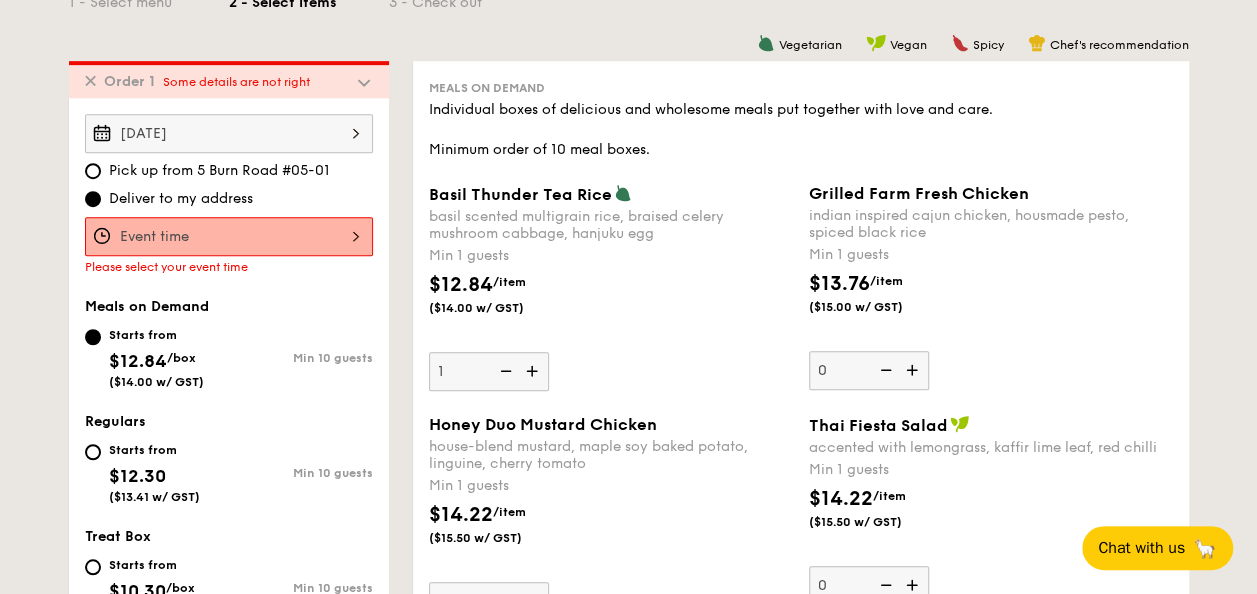 scroll, scrollTop: 534, scrollLeft: 0, axis: vertical 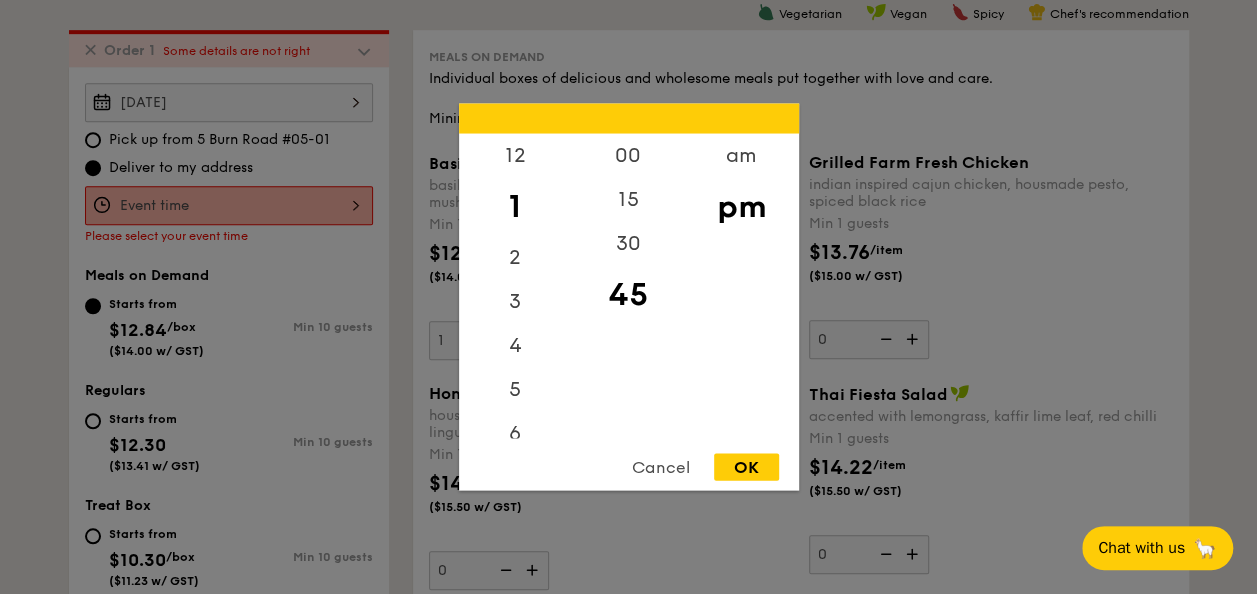 click on "12 1 2 3 4 5 6 7 8 9 10 11   00 15 30 45   am   pm   Cancel   OK" at bounding box center (229, 205) 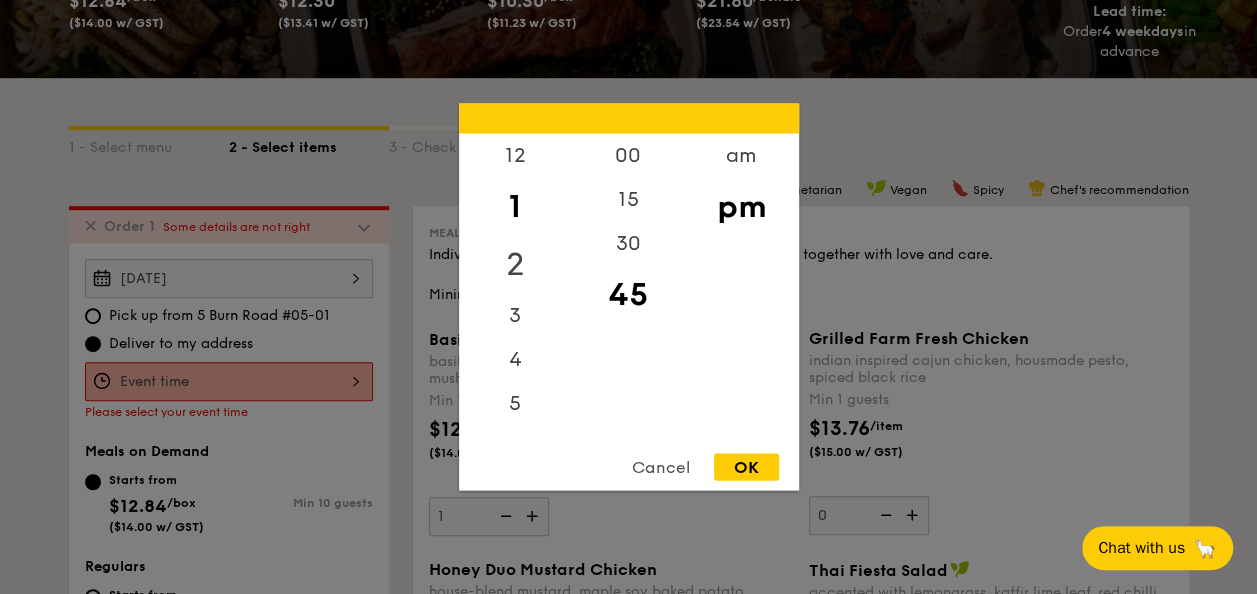 scroll, scrollTop: 134, scrollLeft: 0, axis: vertical 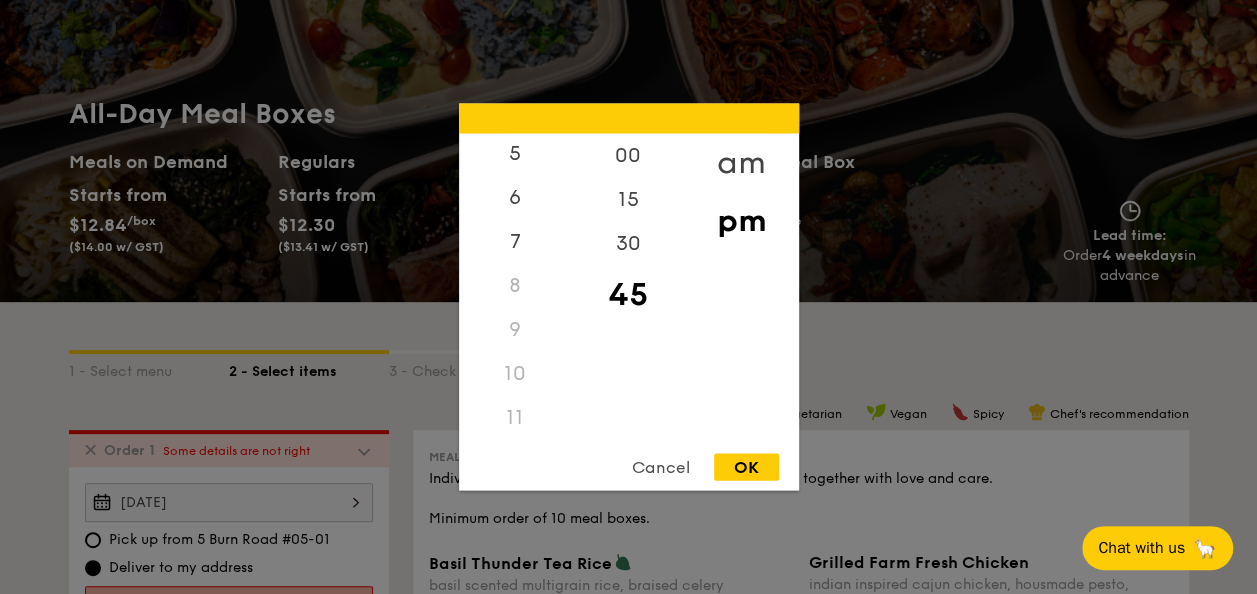 click on "am" at bounding box center (741, 163) 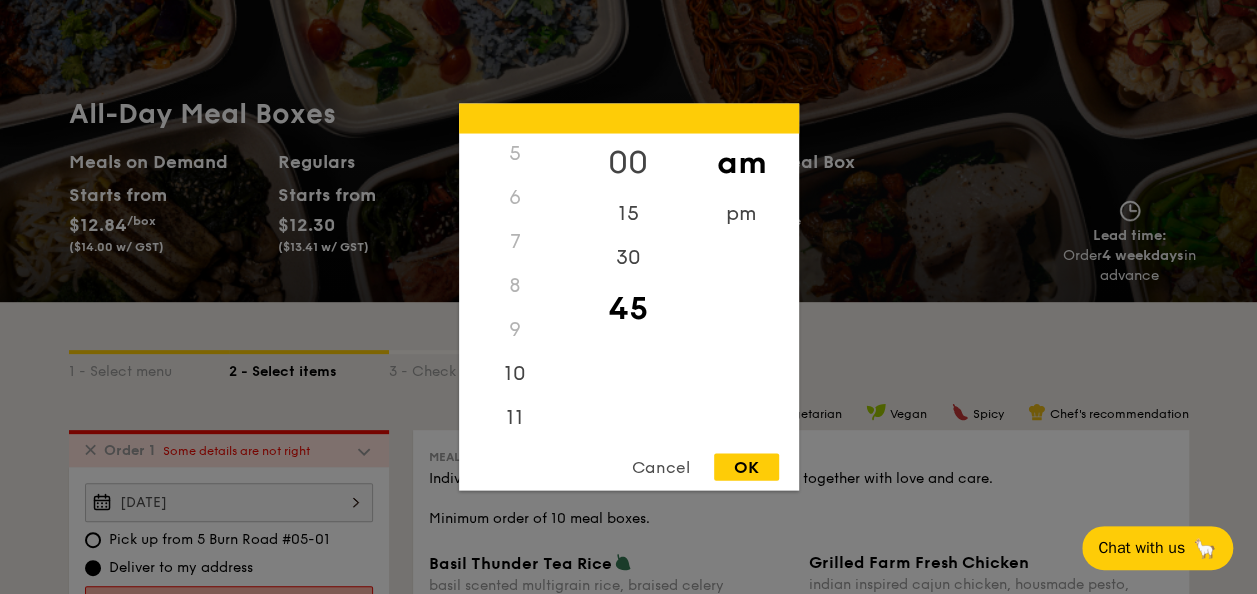 click on "00" at bounding box center [628, 163] 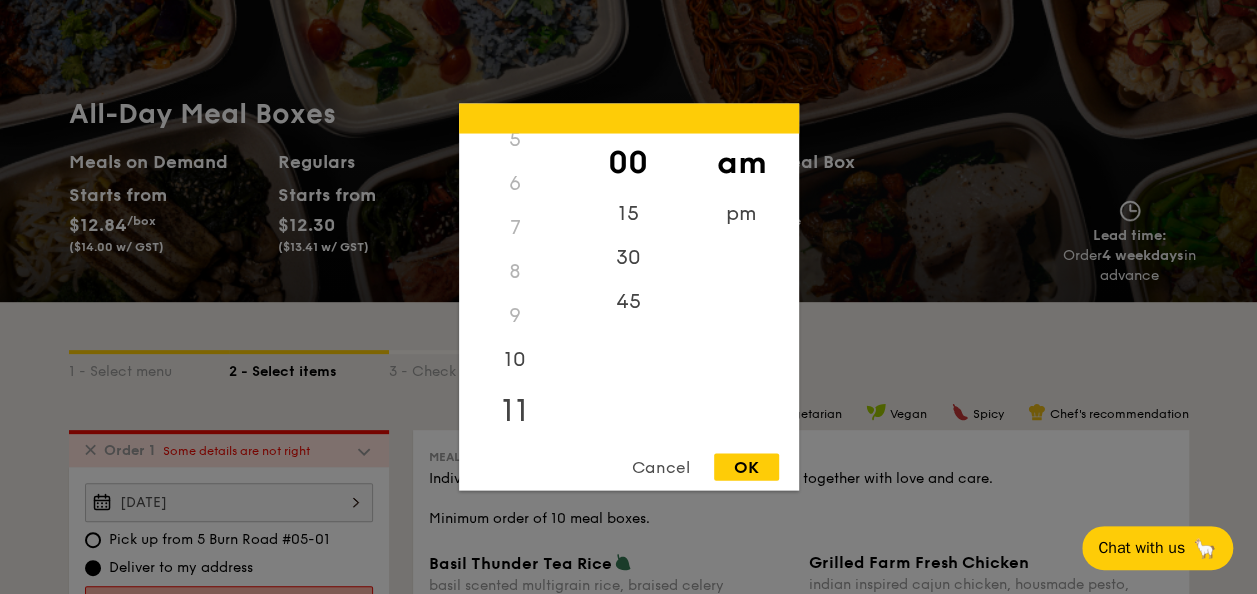 scroll, scrollTop: 236, scrollLeft: 0, axis: vertical 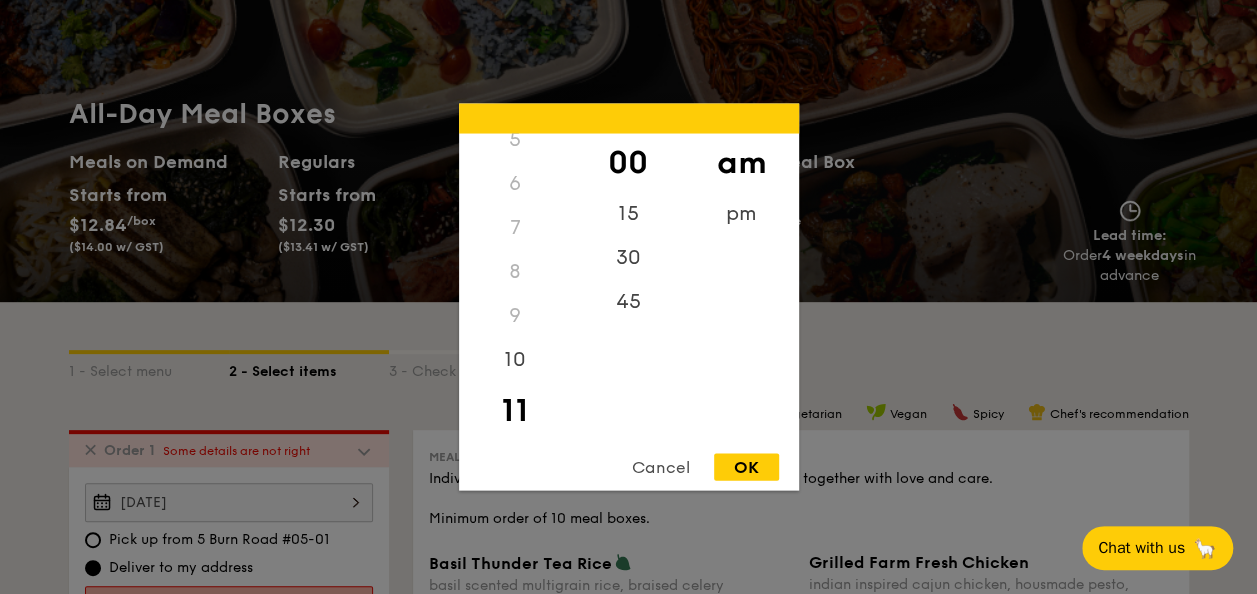 click on "OK" at bounding box center [746, 467] 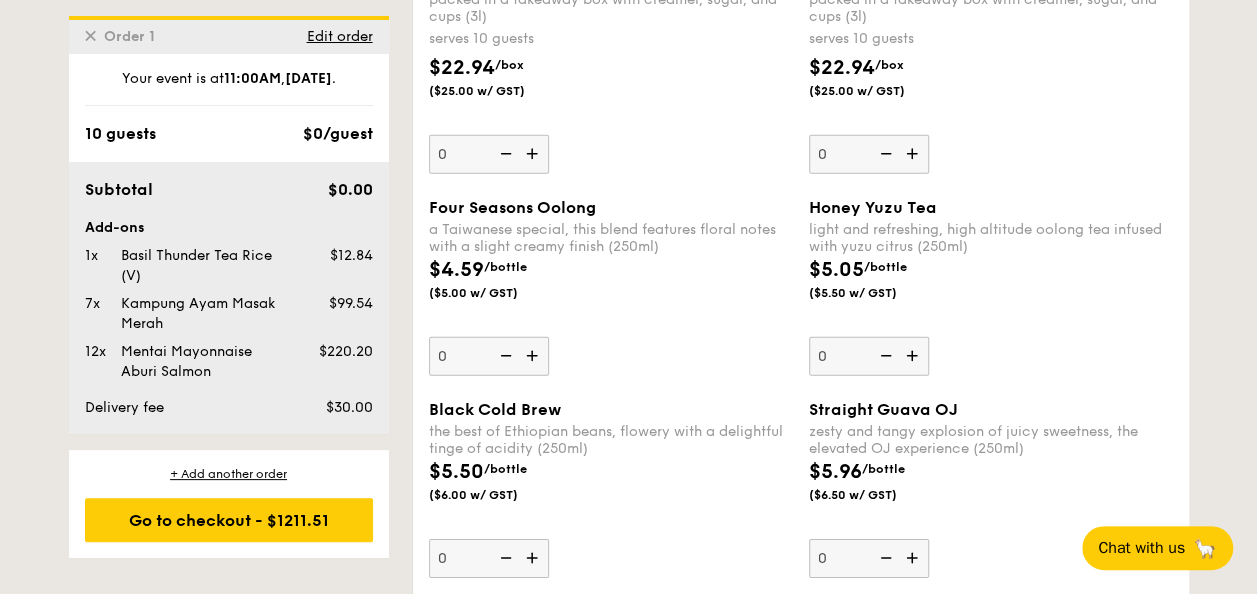 scroll, scrollTop: 2834, scrollLeft: 0, axis: vertical 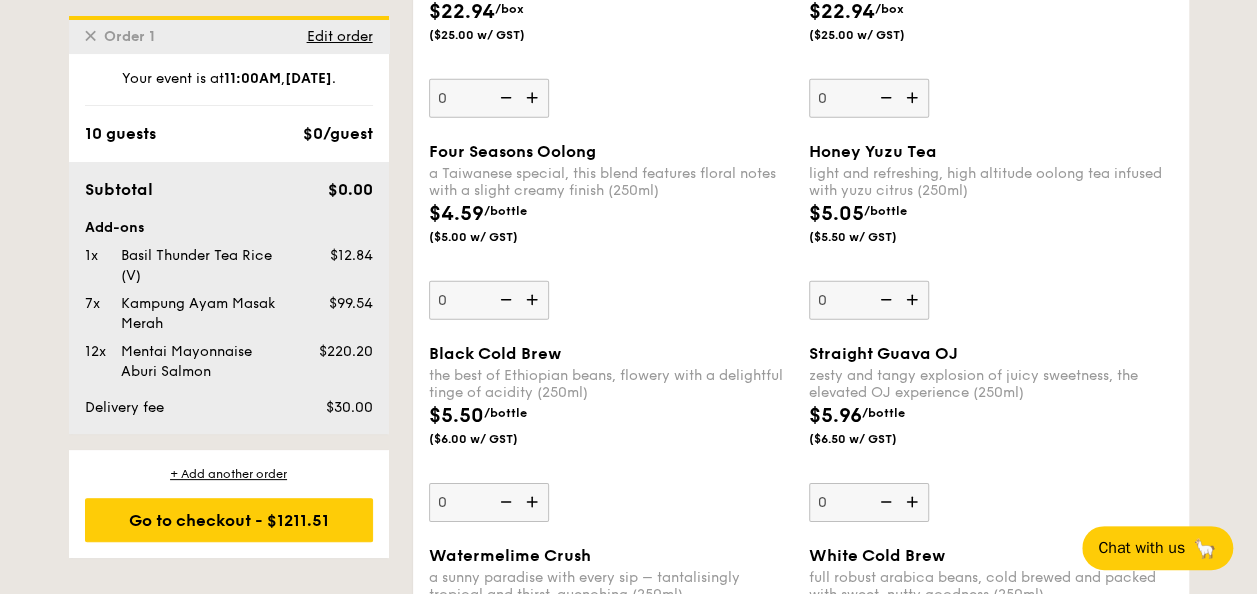 click at bounding box center [534, 502] 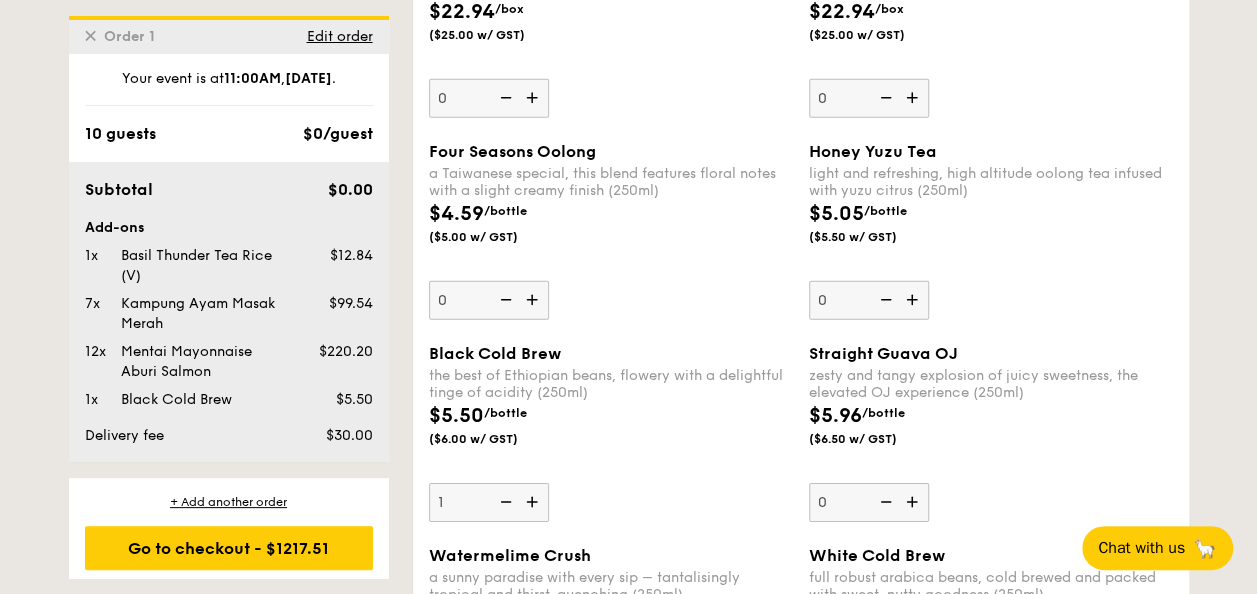 click at bounding box center [534, 502] 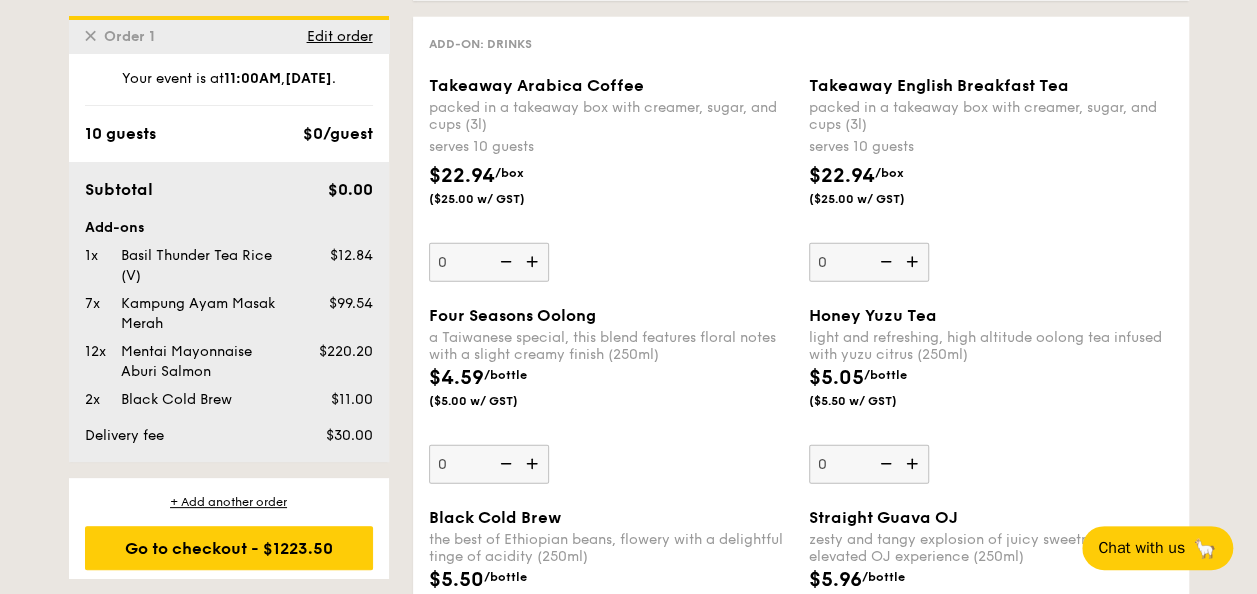 scroll, scrollTop: 2634, scrollLeft: 0, axis: vertical 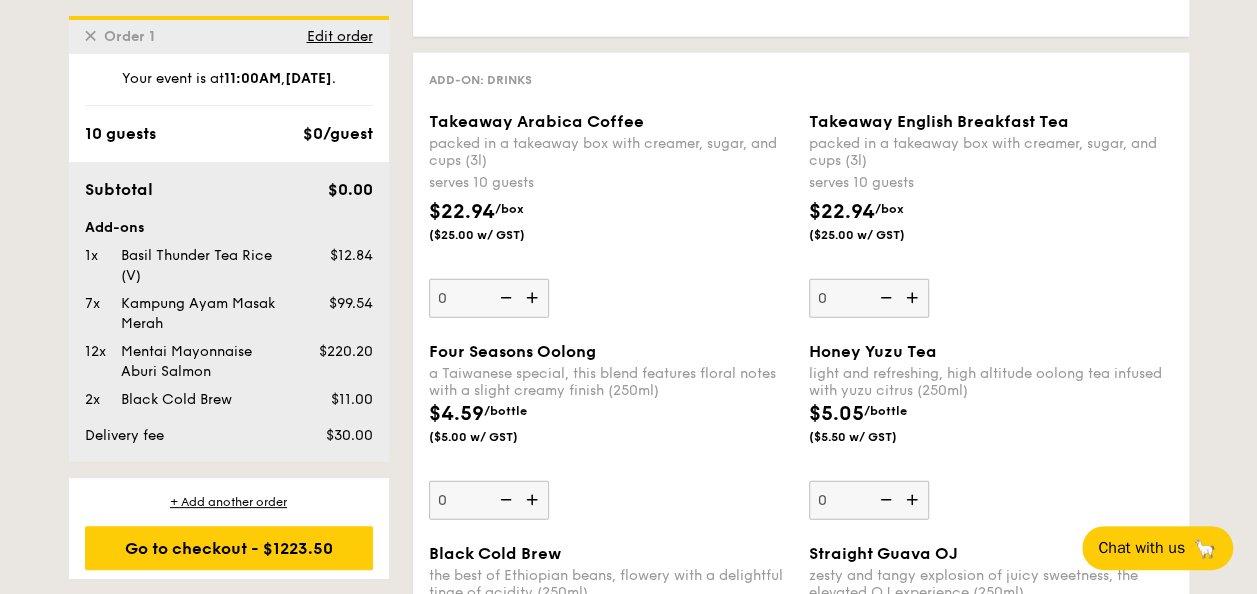 drag, startPoint x: 836, startPoint y: 480, endPoint x: 827, endPoint y: 488, distance: 12.0415945 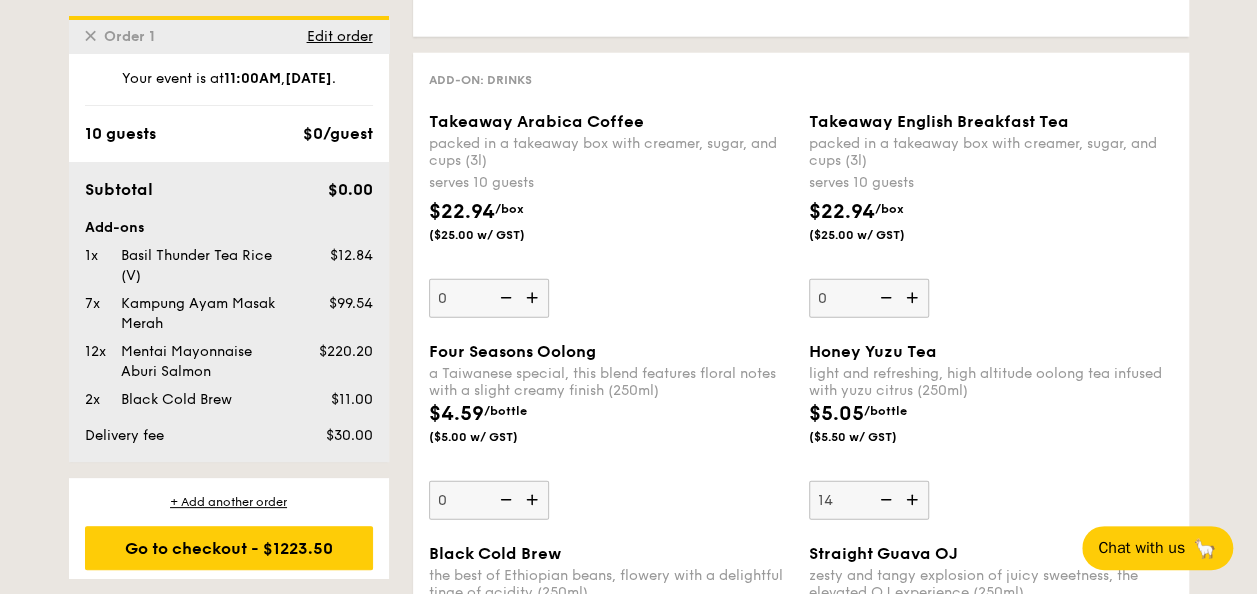 type on "14" 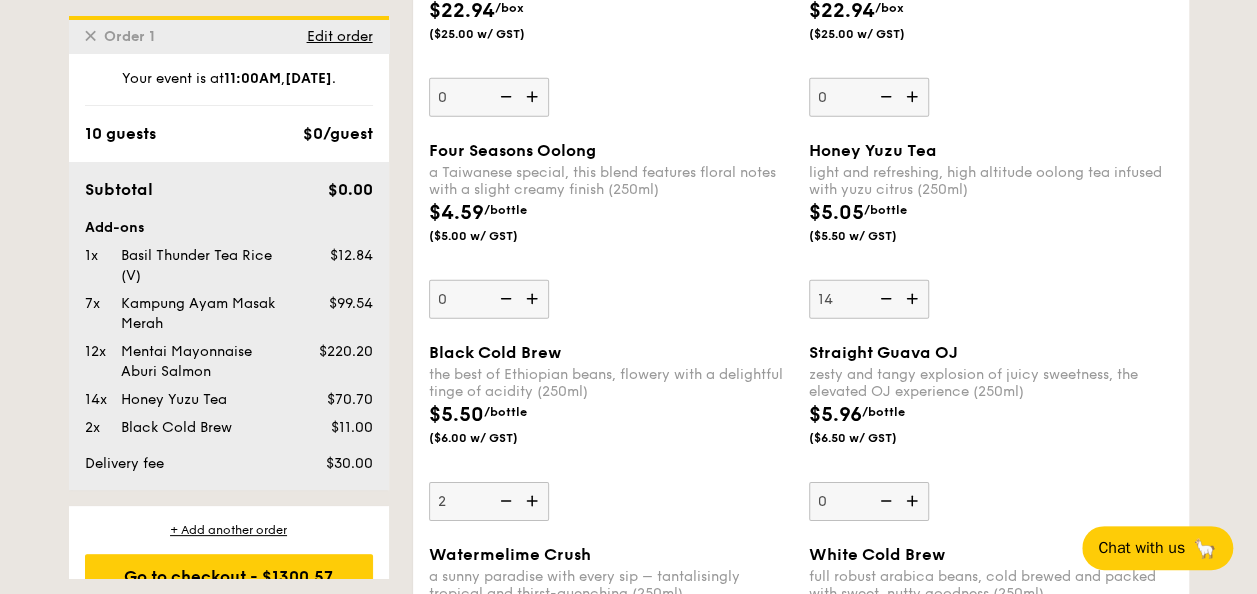 scroll, scrollTop: 2834, scrollLeft: 0, axis: vertical 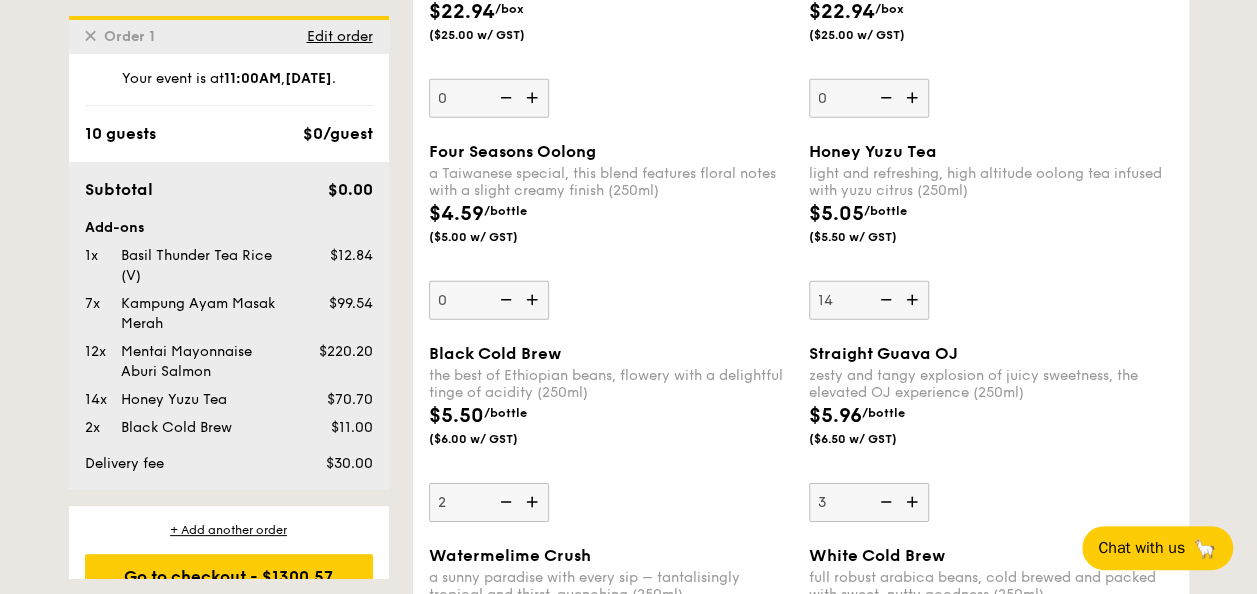 type on "3" 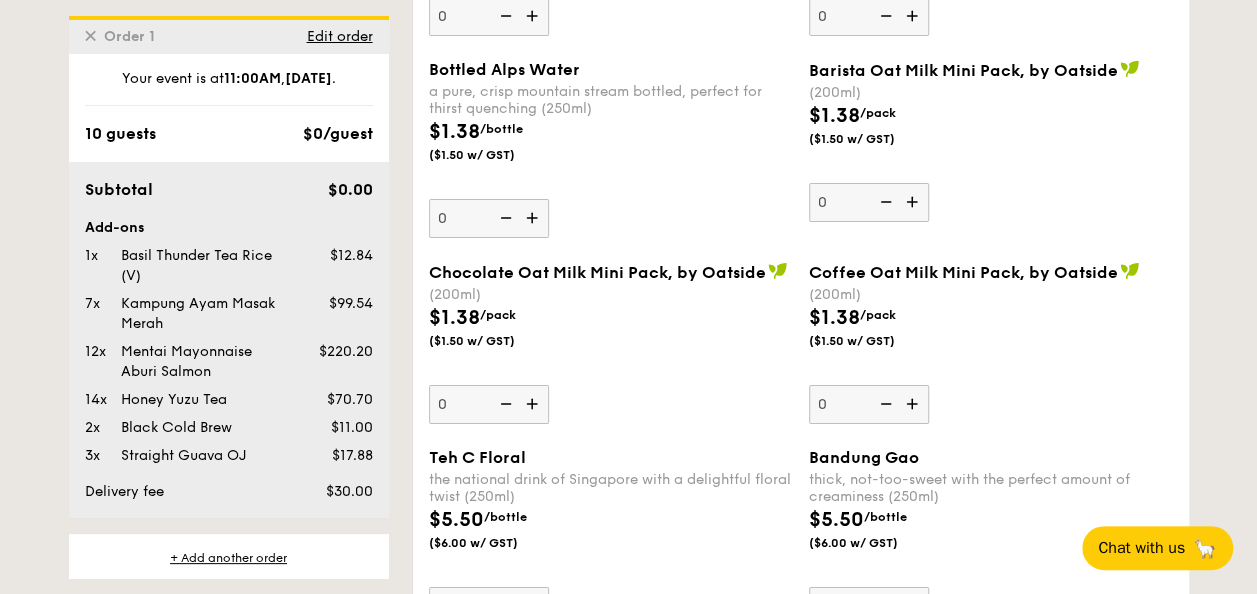 scroll, scrollTop: 3634, scrollLeft: 0, axis: vertical 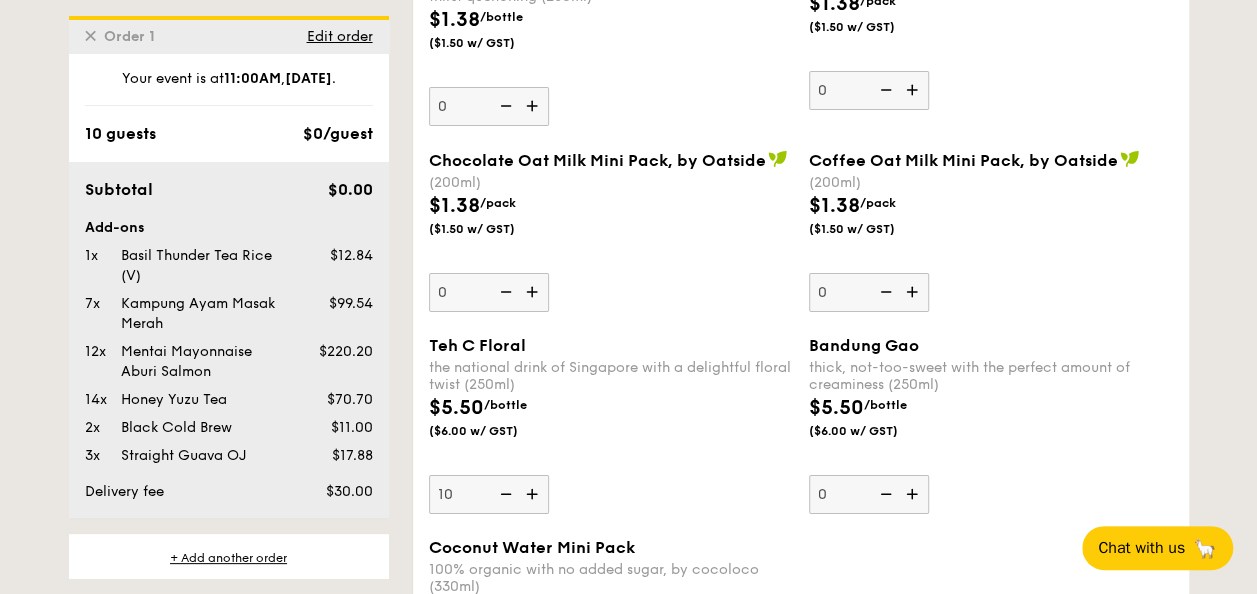 type on "10" 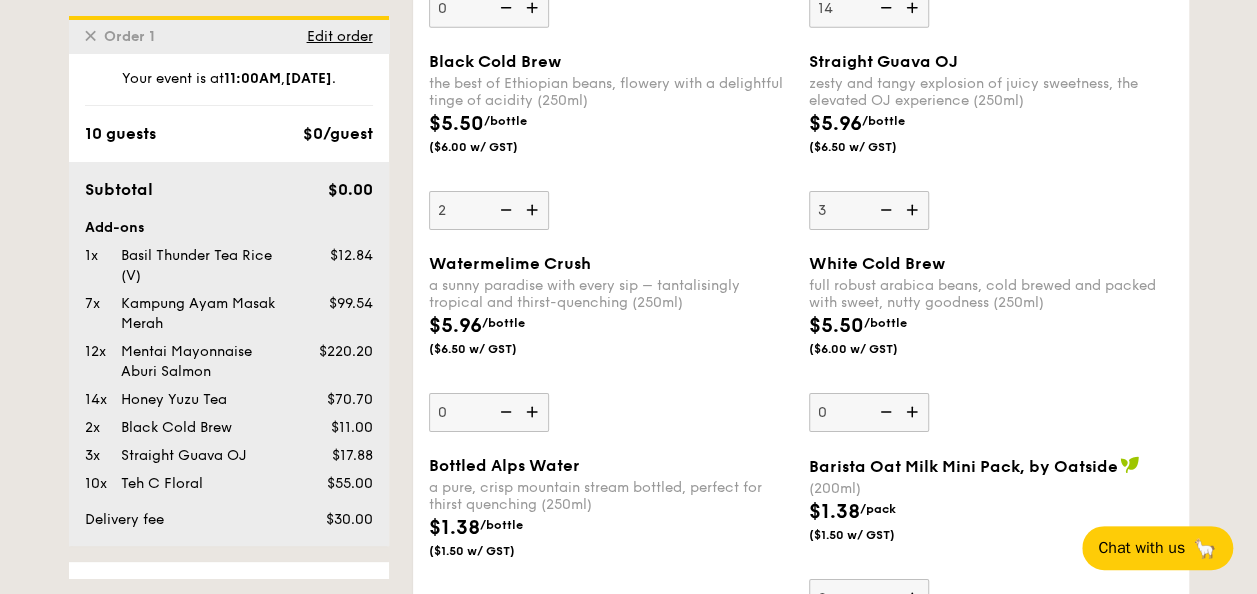 scroll, scrollTop: 3034, scrollLeft: 0, axis: vertical 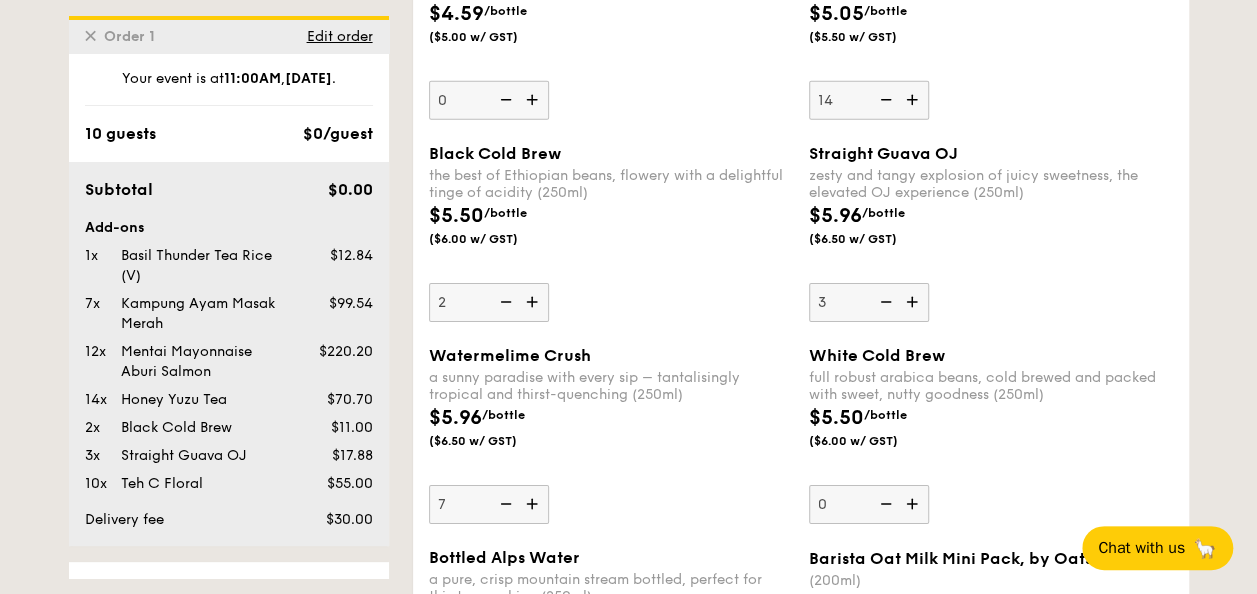 type on "7" 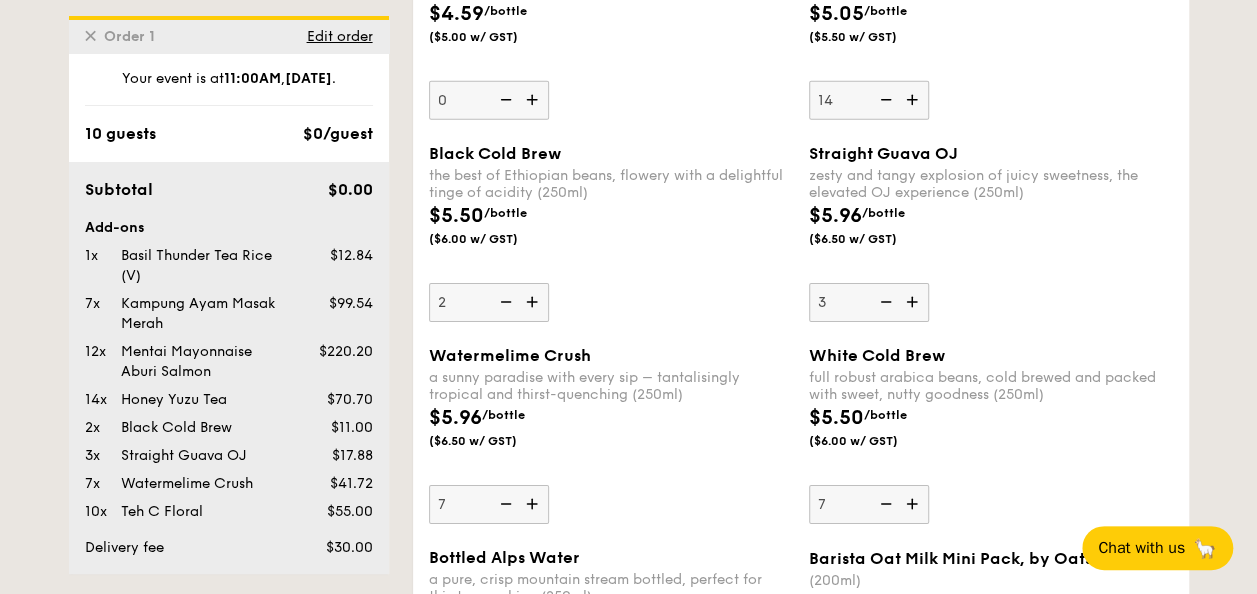 type on "7" 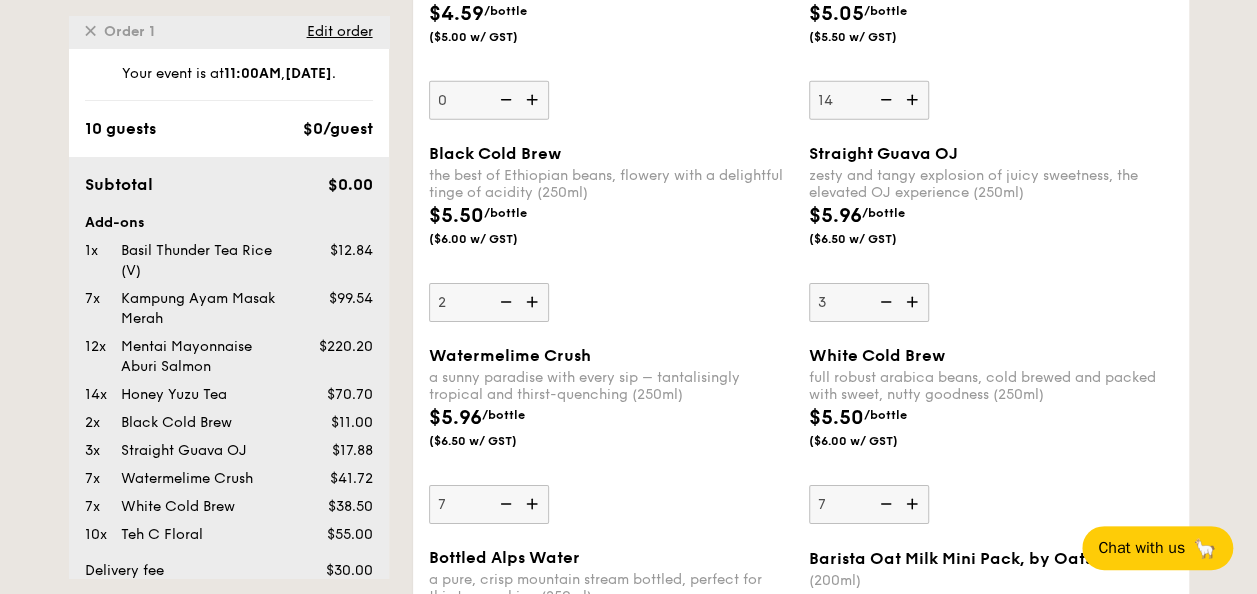 scroll, scrollTop: 0, scrollLeft: 0, axis: both 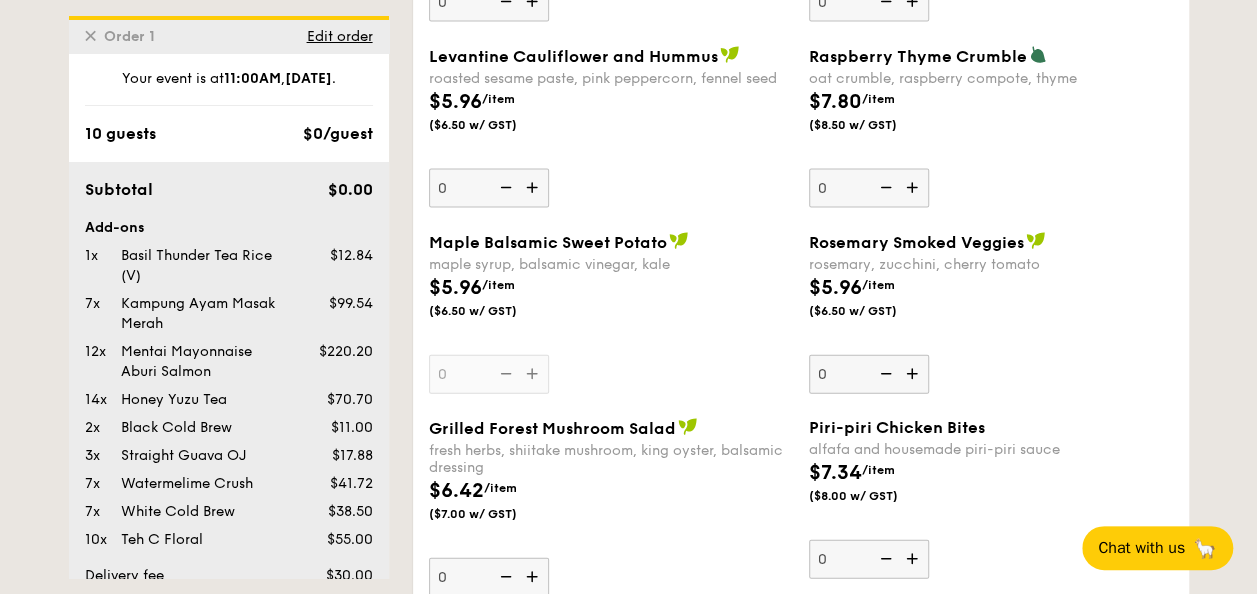 click on "10 guests
$0/guest" at bounding box center (229, 134) 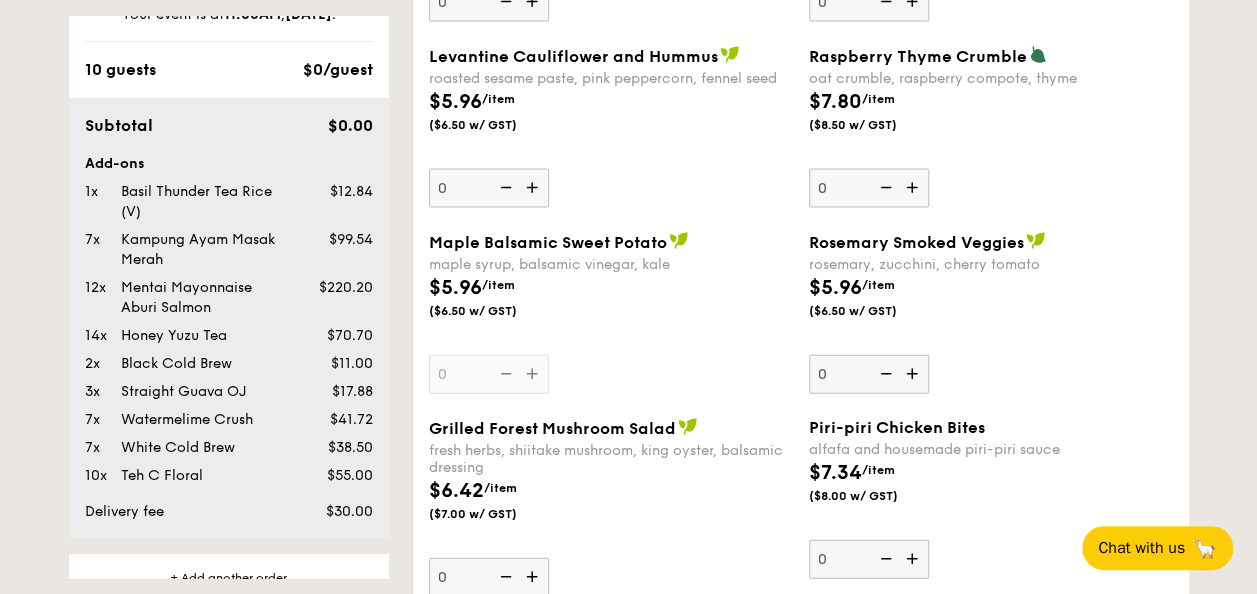 scroll, scrollTop: 0, scrollLeft: 0, axis: both 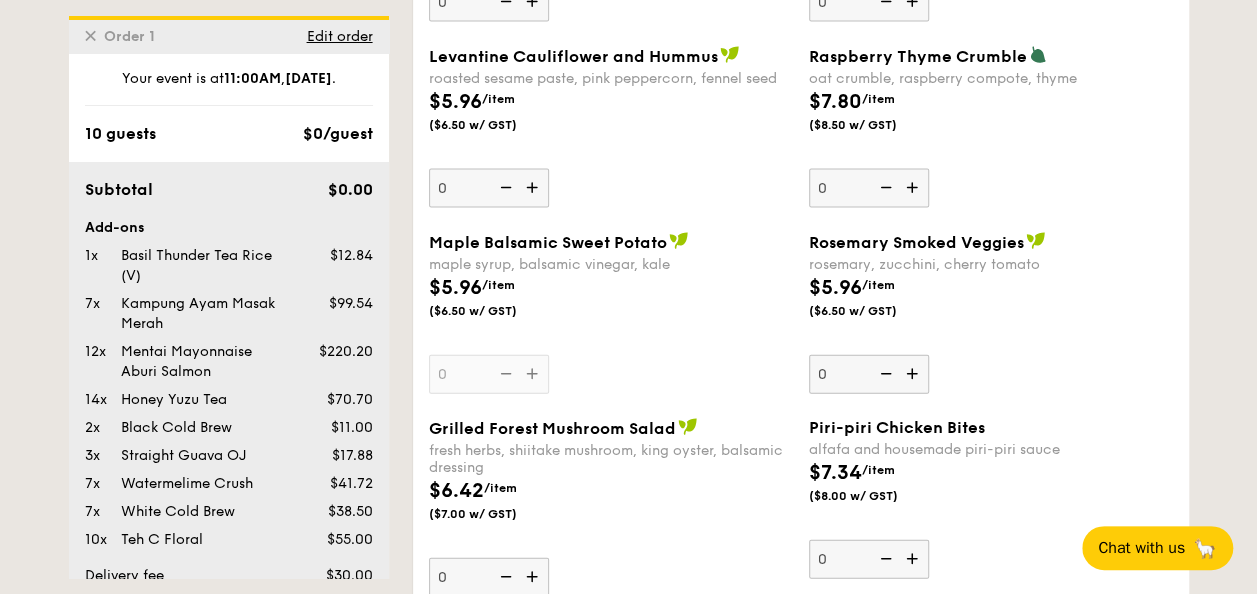 click on "Your event is at  [TIME] ,  [DATE] ." at bounding box center (229, 87) 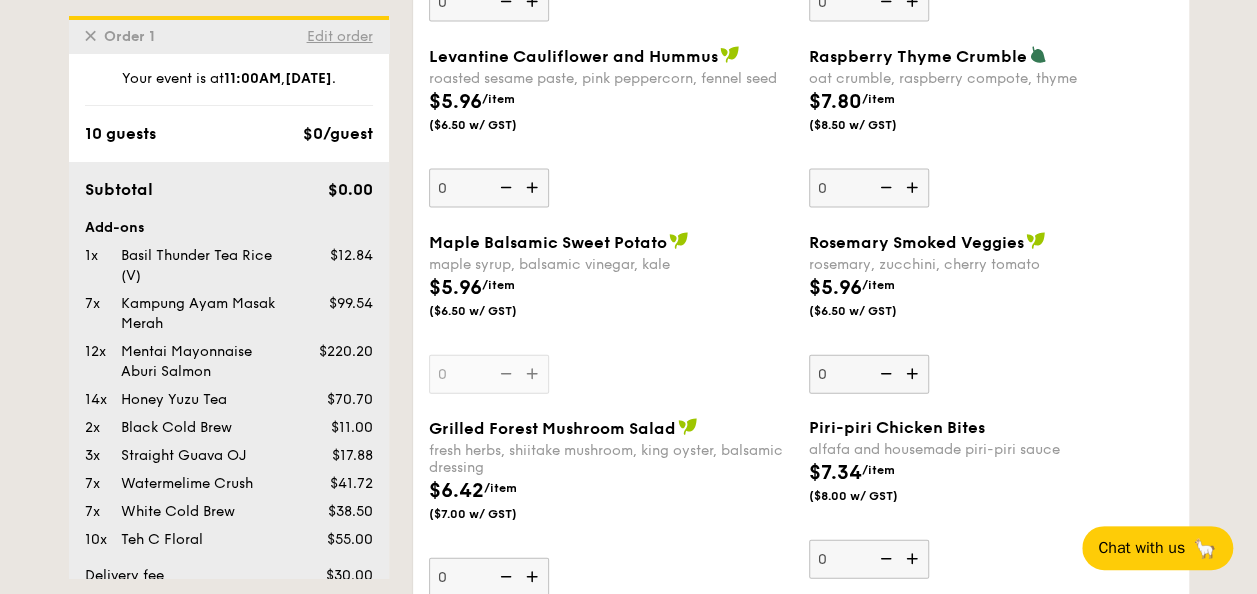 click on "Edit order" at bounding box center [340, 36] 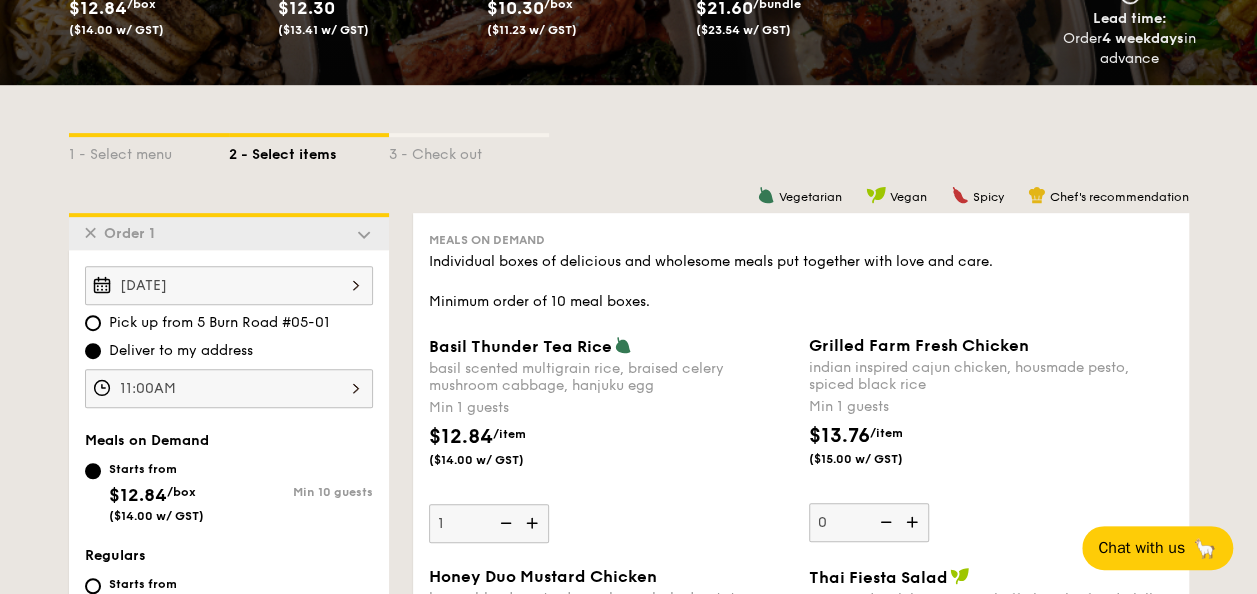 scroll, scrollTop: 434, scrollLeft: 0, axis: vertical 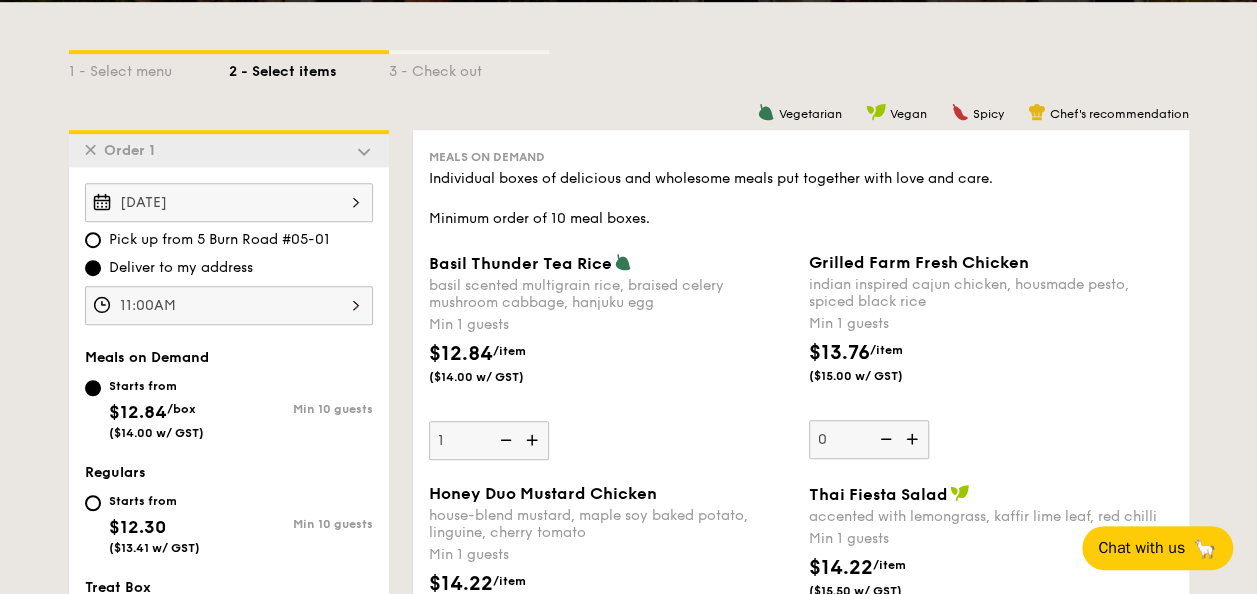 click at bounding box center [534, 440] 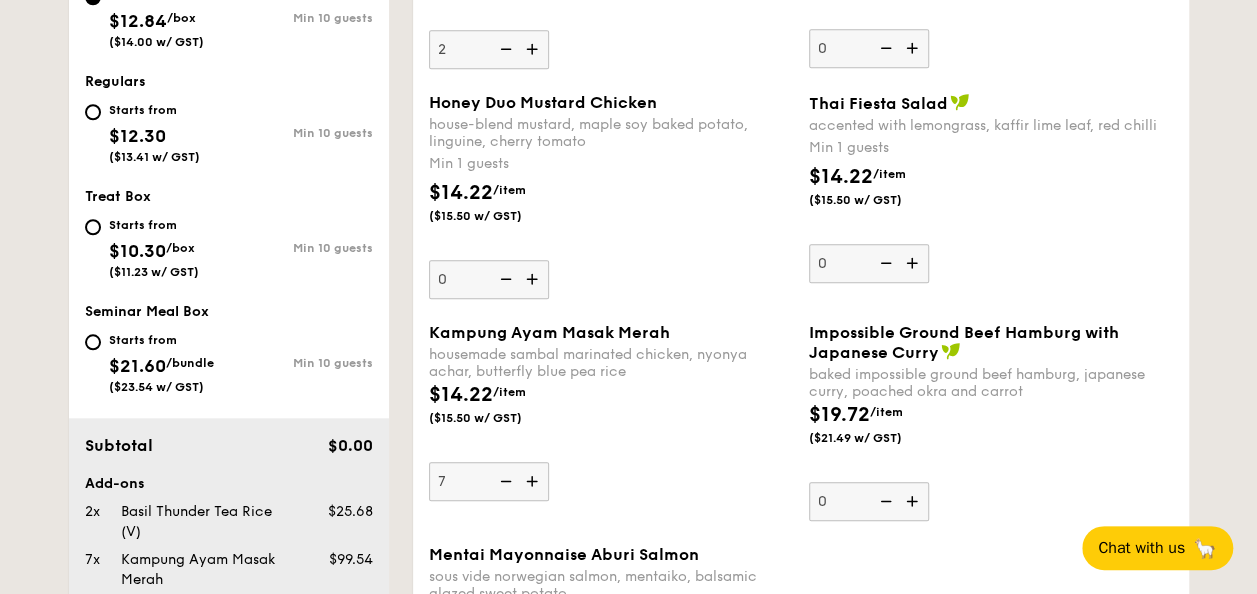 scroll, scrollTop: 834, scrollLeft: 0, axis: vertical 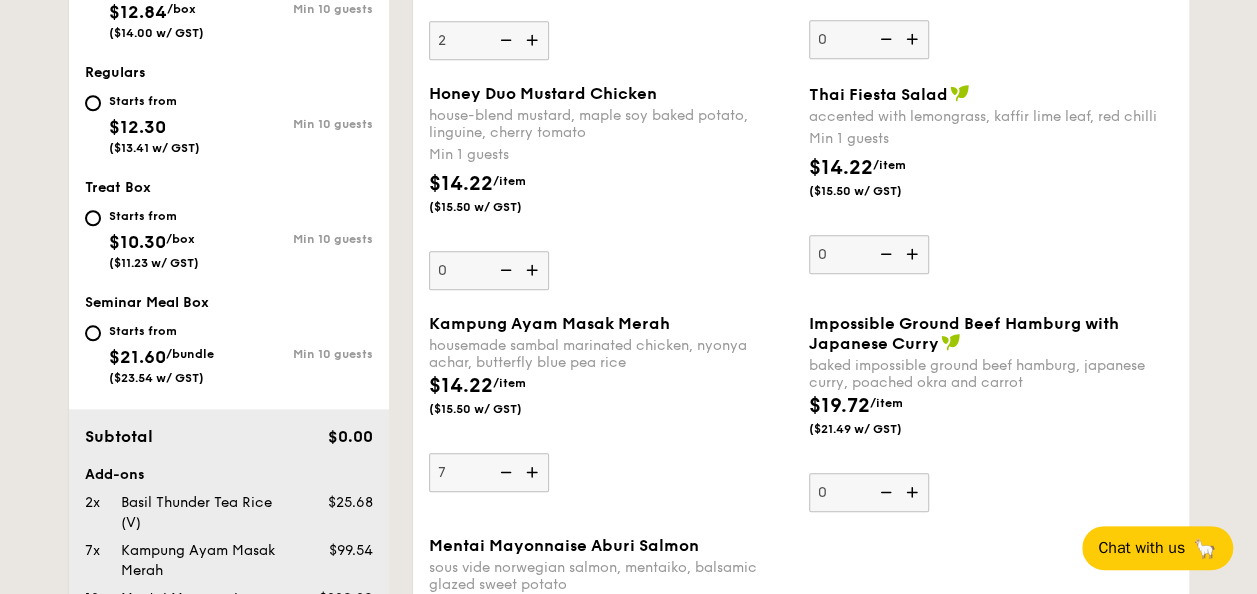 click on "Kampung Ayam Masak Merah housemade sambal marinated chicken, nyonya achar, butterfly blue pea rice
$14.22
/item
($15.50 w/ GST)
7" at bounding box center [611, 403] 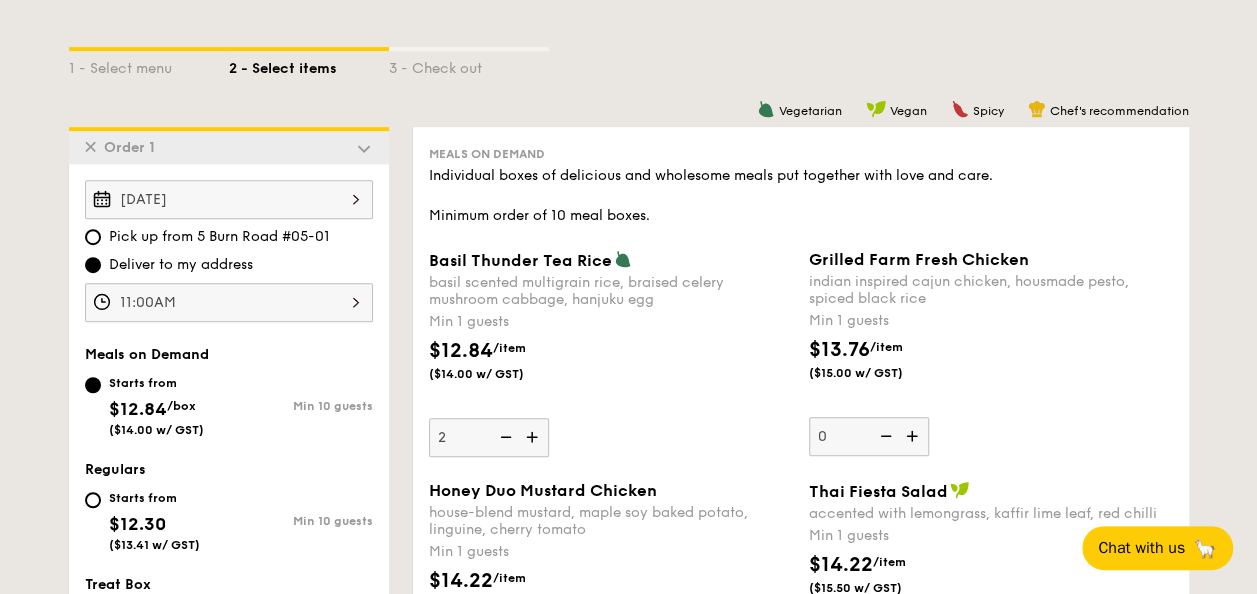 scroll, scrollTop: 434, scrollLeft: 0, axis: vertical 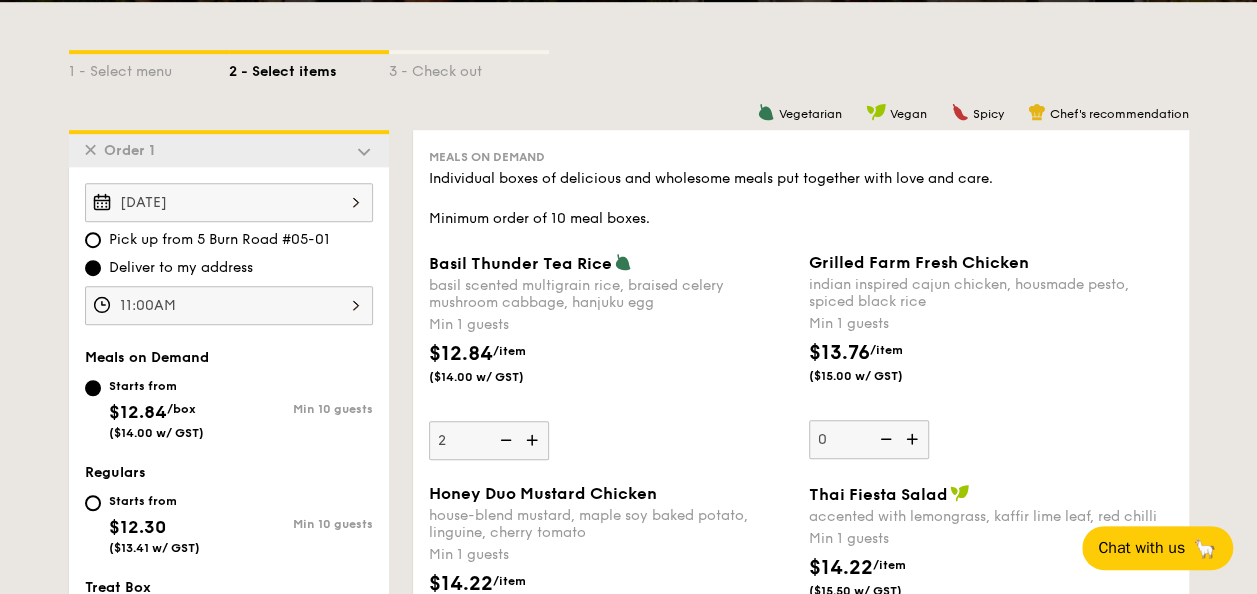 click at bounding box center (504, 440) 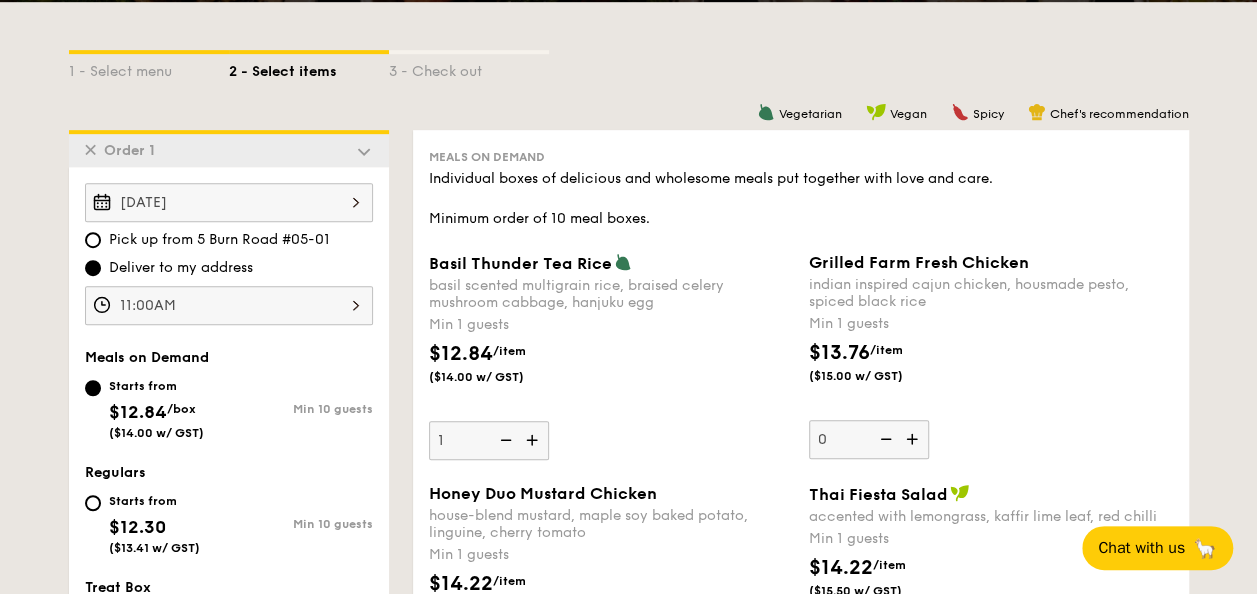 click on "1 - Select menu
2 - Select items
3 - Check out
✕
Order 1
[DATE]
Pick up from [NUMBER] [STREET] #[NUMBER]
Deliver to my address
[TIME]
Meals on Demand
Starts from
$12.84
/box
($14.00 w/ GST)
Min 10 guests
Regulars
Starts from
$12.30
($13.41 w/ GST)
Min 10 guests
Treat Box
Starts from
$10.30
/box
($11.23 w/ GST)
Min 10 guests
Seminar Meal Box
Starts from
$21.60
/bundle
($23.54 w/ GST)
Min 10 guests
Subtotal
$0.00
✕  ." at bounding box center (628, 1979) 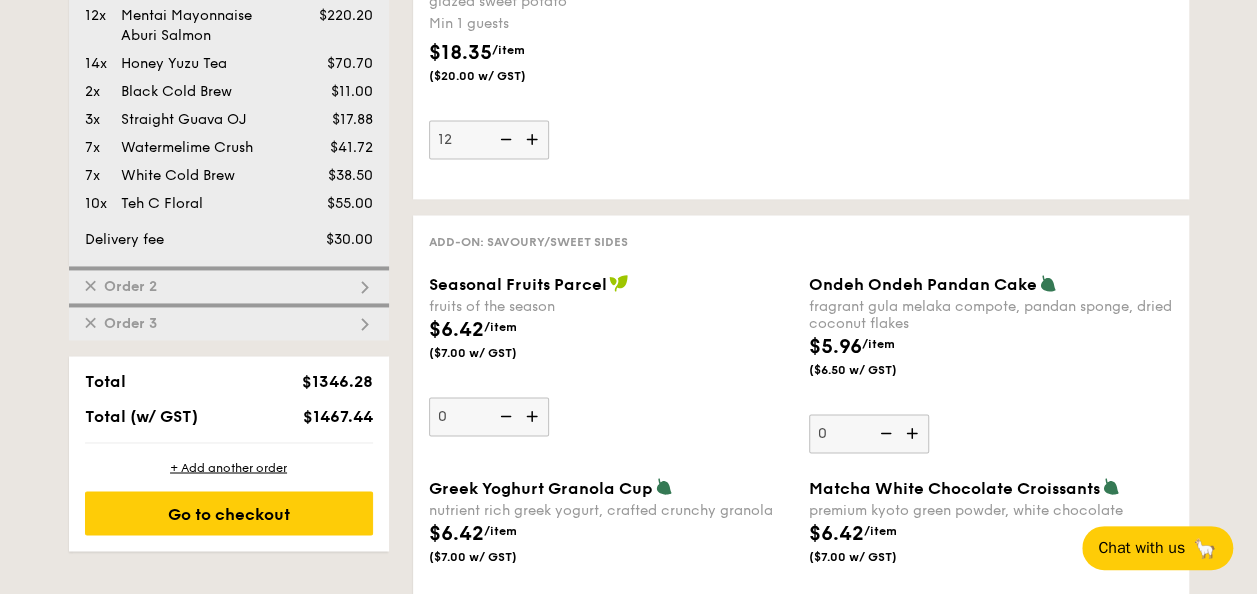 scroll, scrollTop: 1434, scrollLeft: 0, axis: vertical 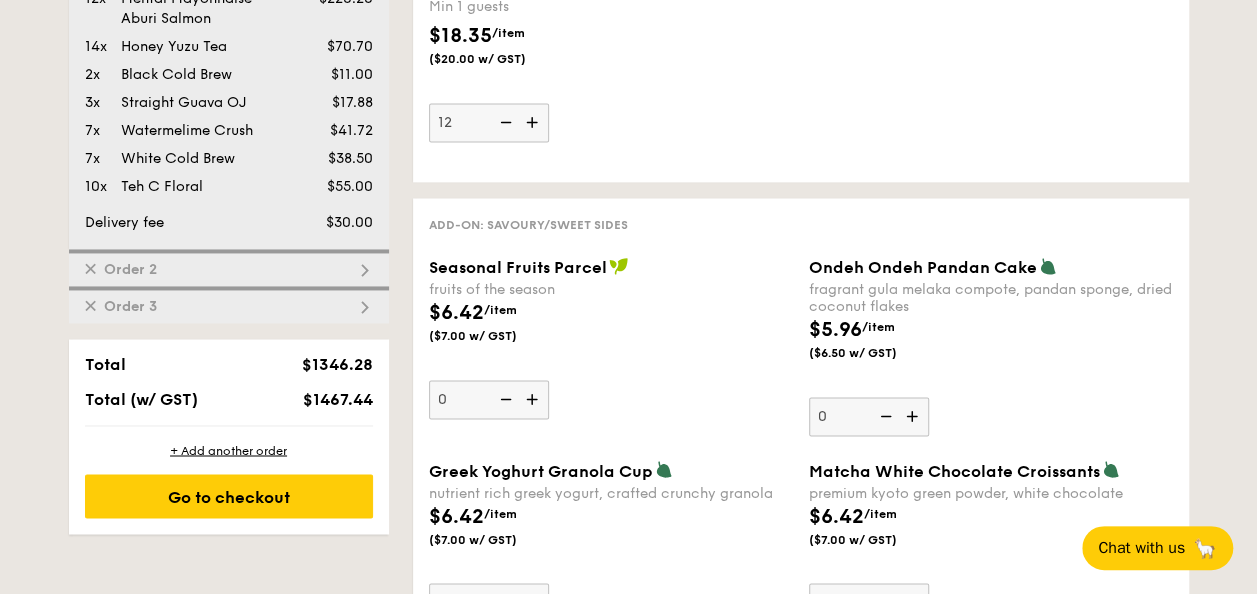 click on "✕
Order 2" at bounding box center (229, 267) 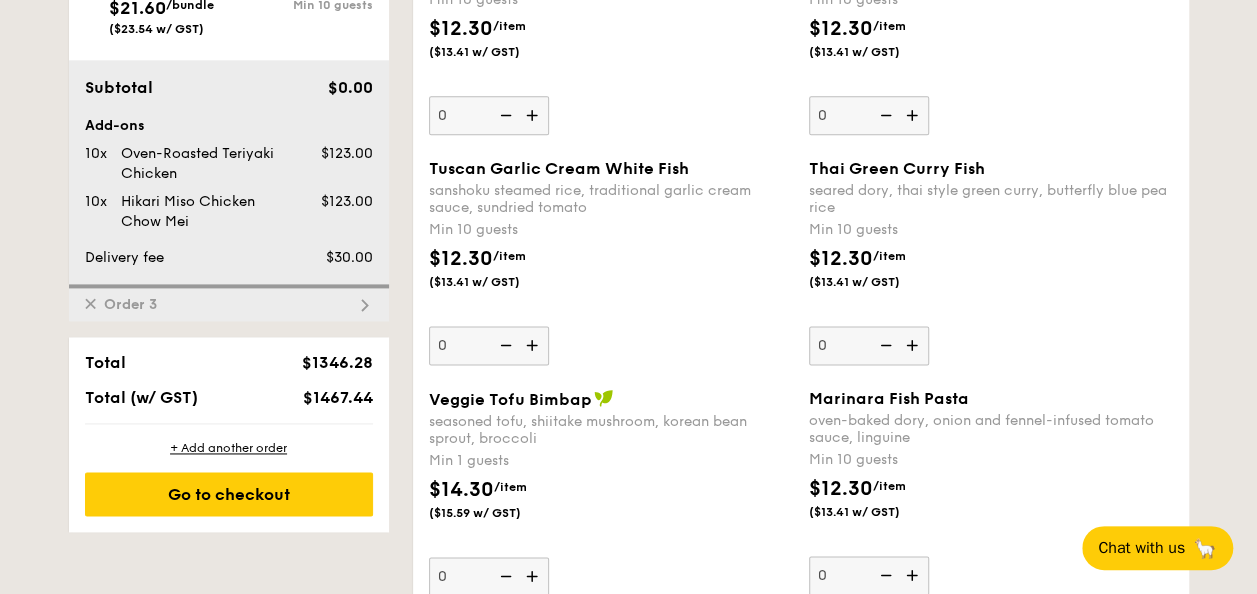 scroll, scrollTop: 1270, scrollLeft: 0, axis: vertical 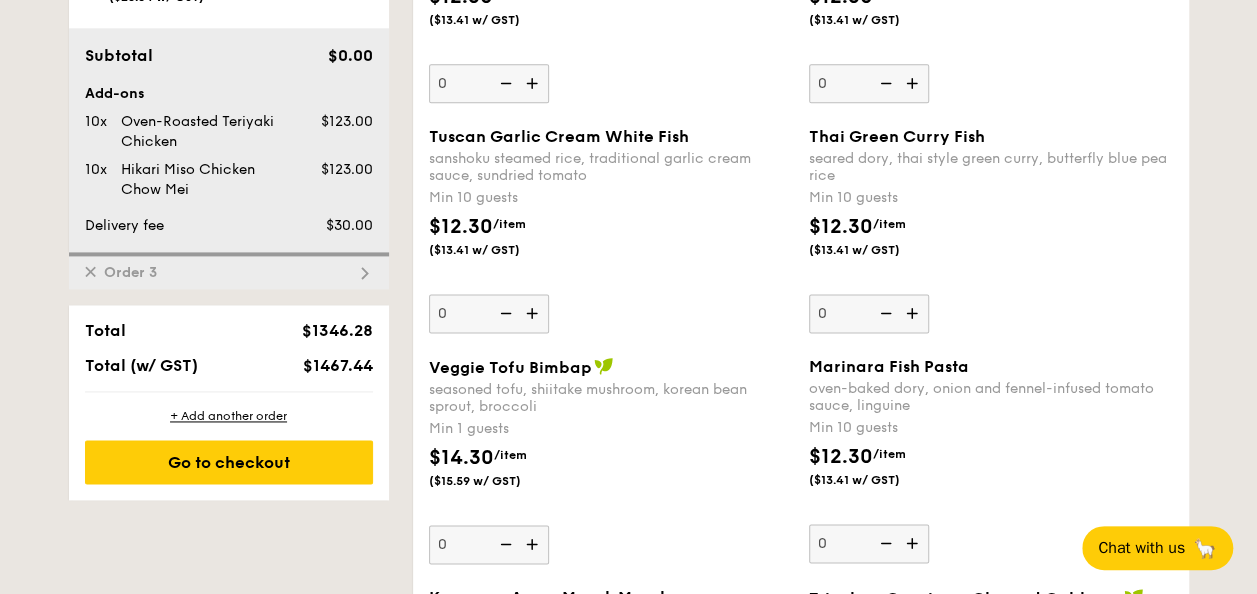 click on "✕
Order 3" at bounding box center (229, 270) 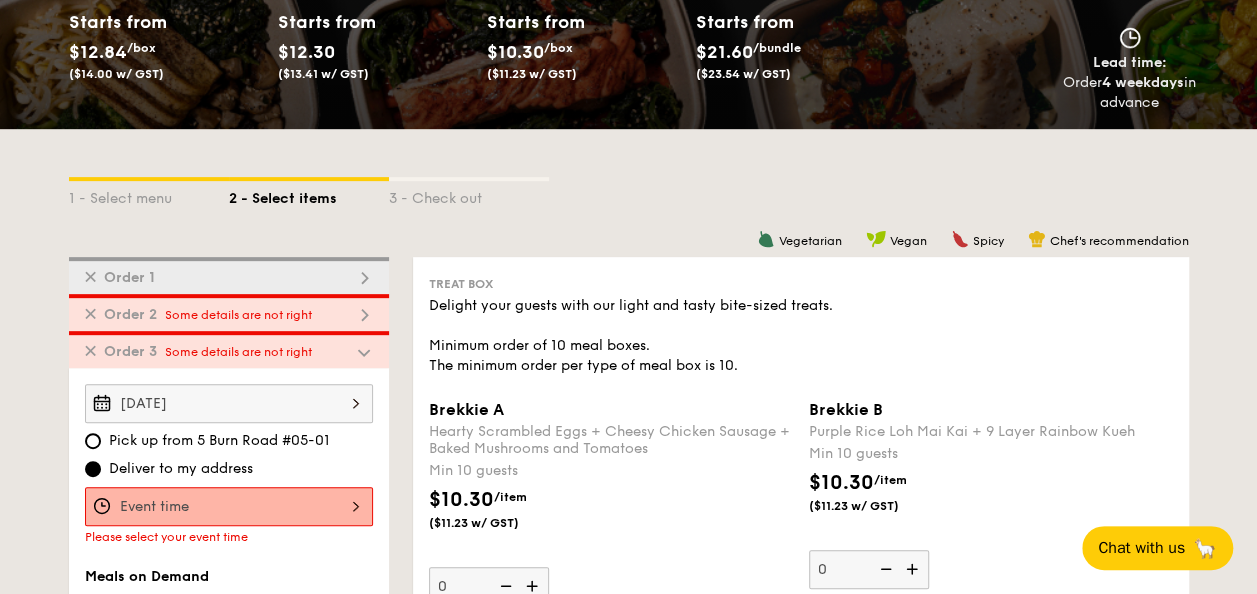 scroll, scrollTop: 0, scrollLeft: 0, axis: both 